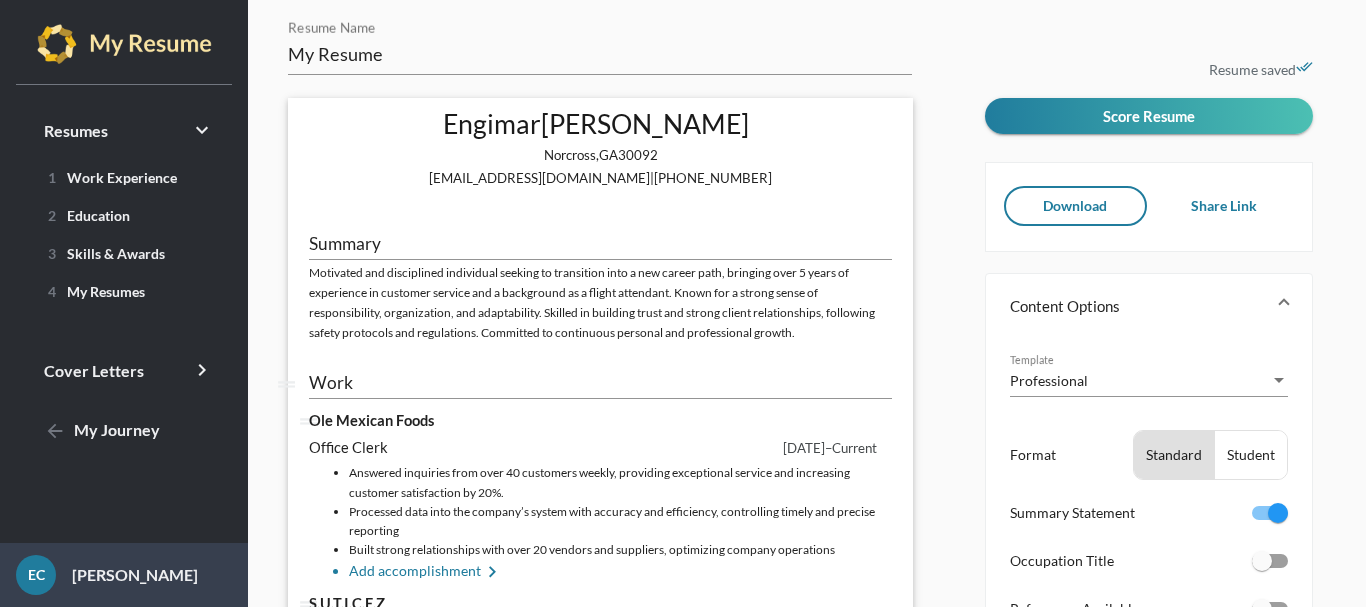 scroll, scrollTop: 9, scrollLeft: 0, axis: vertical 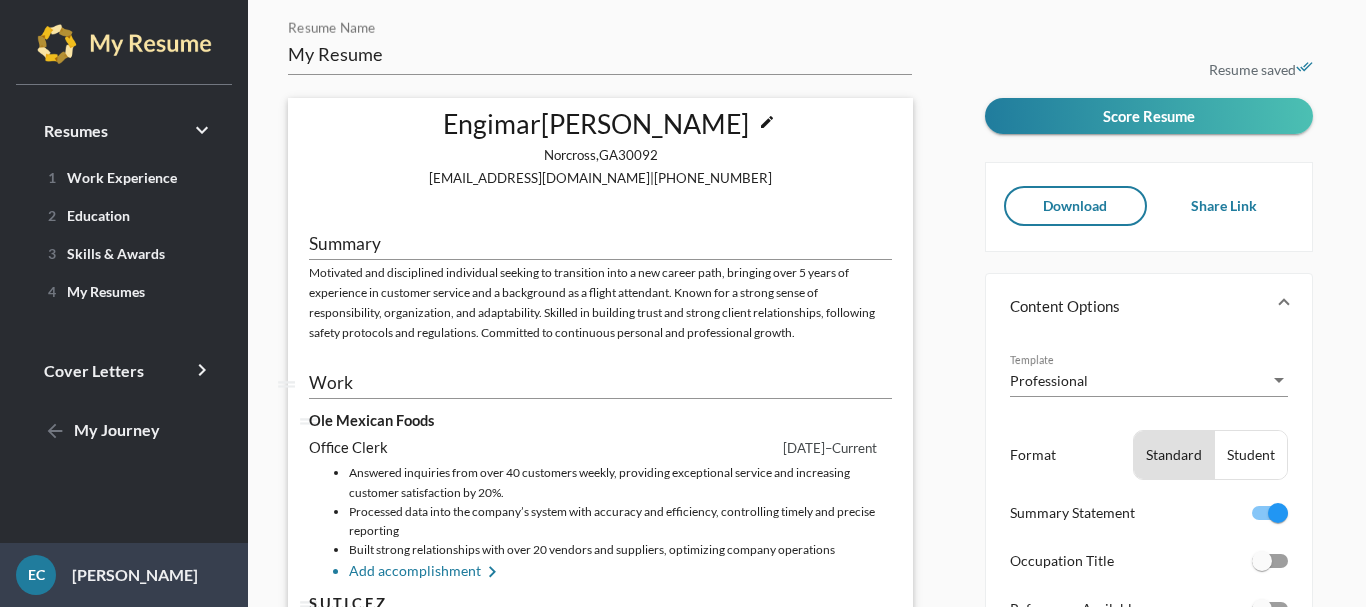 click on "edit" at bounding box center (767, 122) 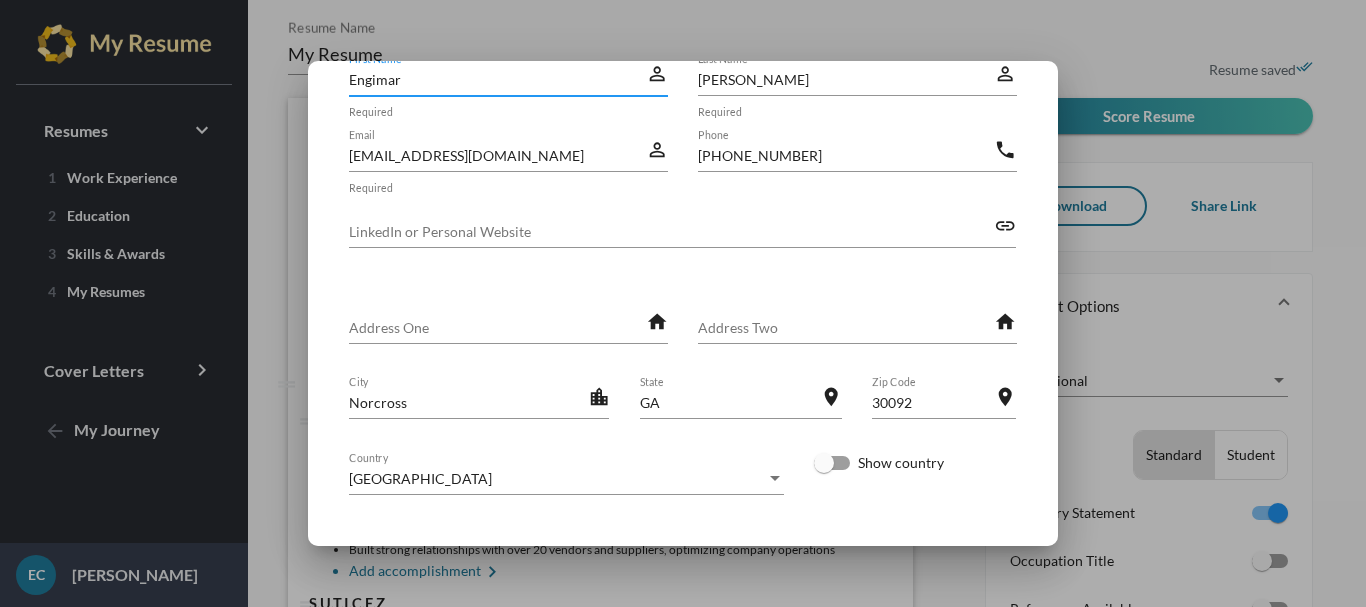 scroll, scrollTop: 195, scrollLeft: 0, axis: vertical 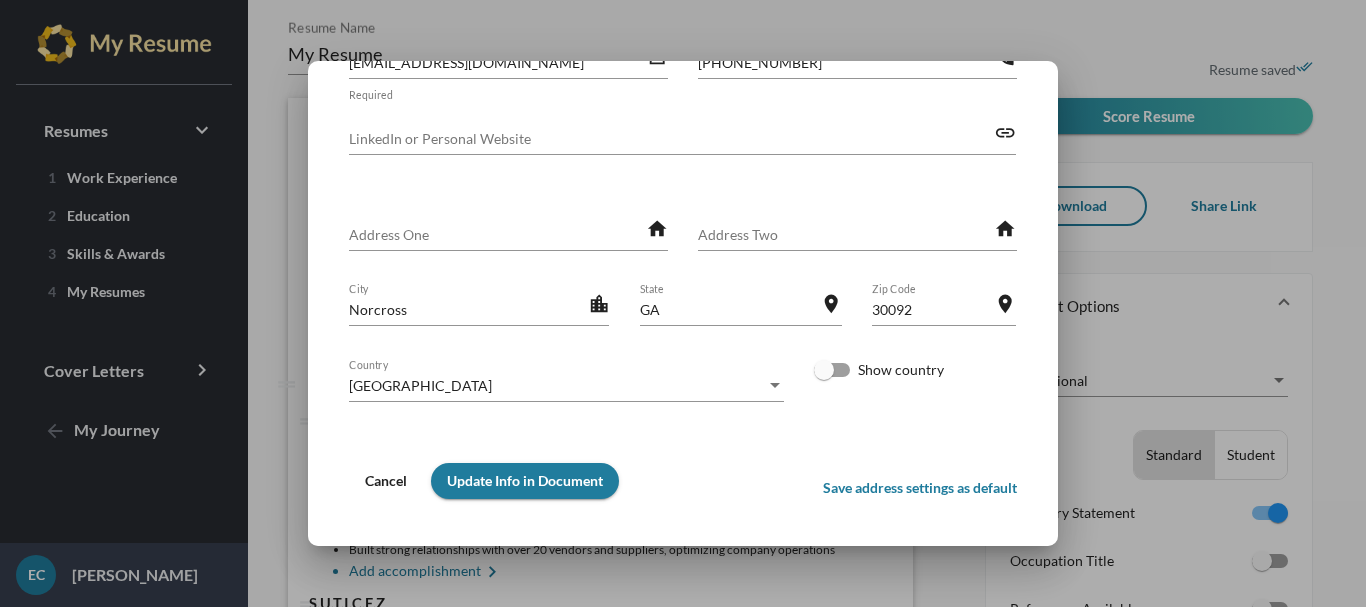 click on "Norcross" at bounding box center (468, 309) 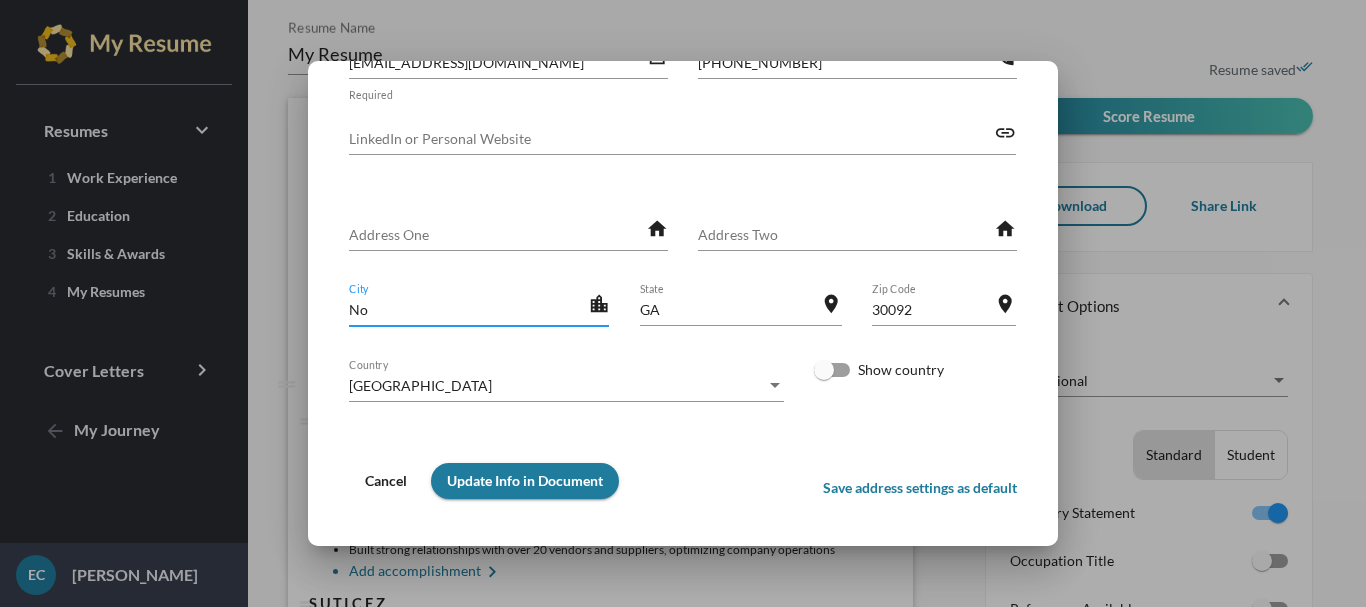 type on "N" 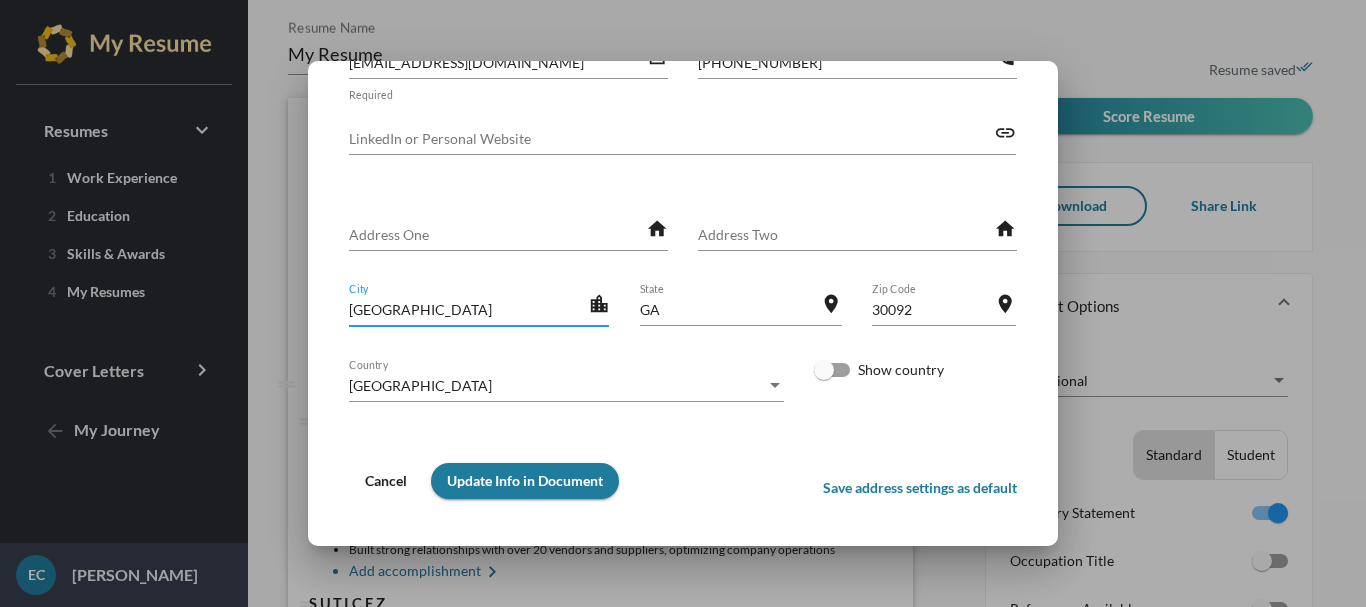 type on "[GEOGRAPHIC_DATA]" 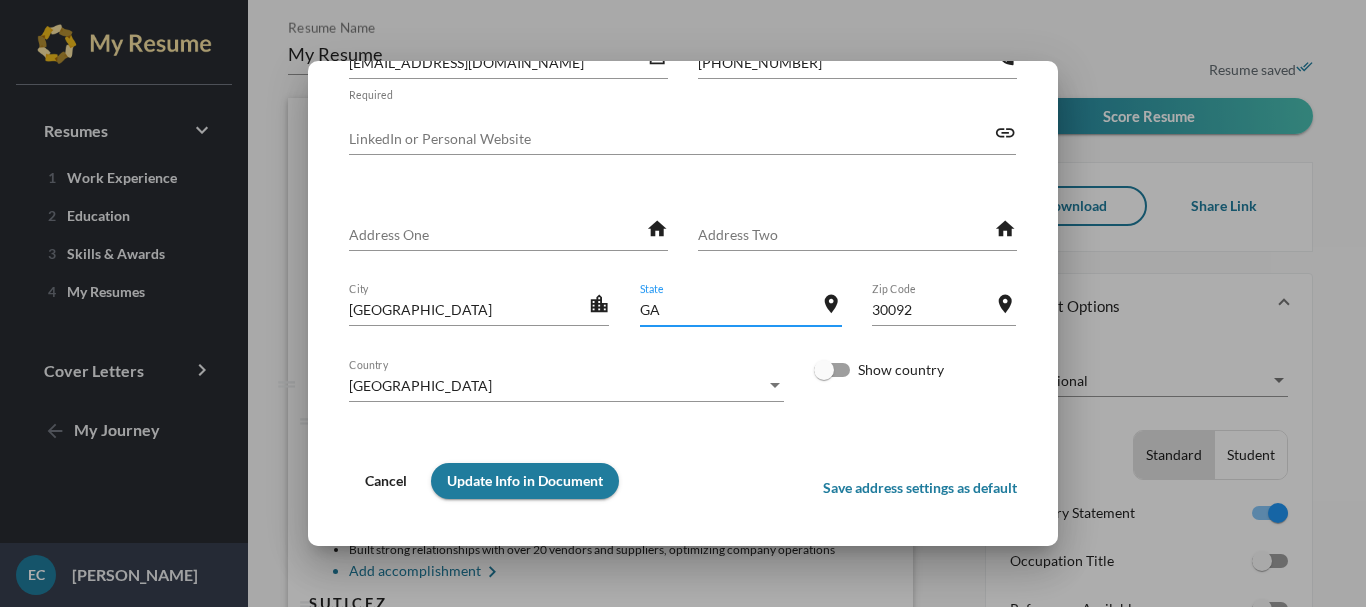 drag, startPoint x: 678, startPoint y: 308, endPoint x: 595, endPoint y: 317, distance: 83.48653 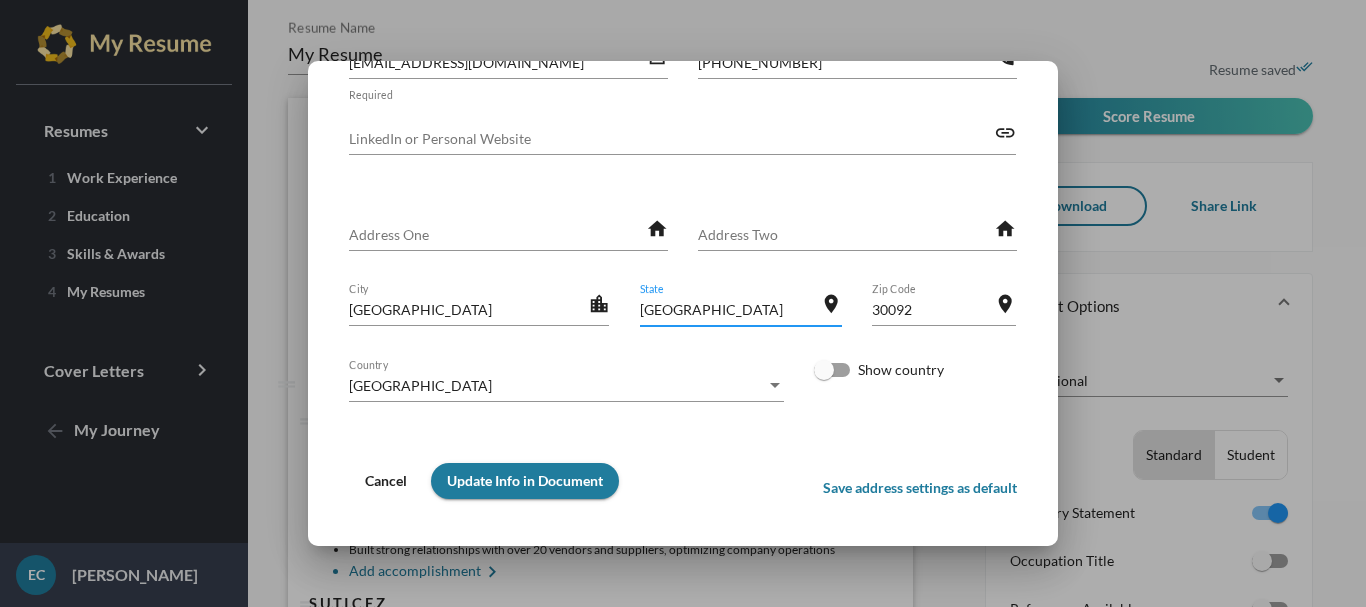type on "[GEOGRAPHIC_DATA]" 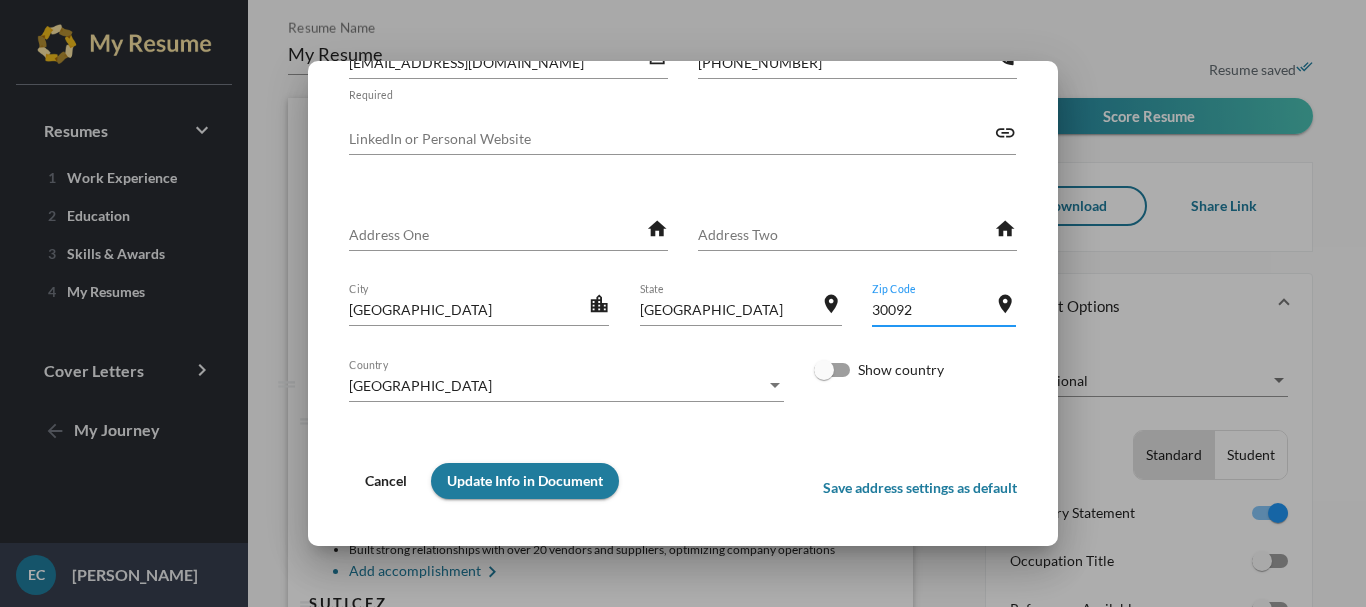 drag, startPoint x: 917, startPoint y: 313, endPoint x: 852, endPoint y: 313, distance: 65 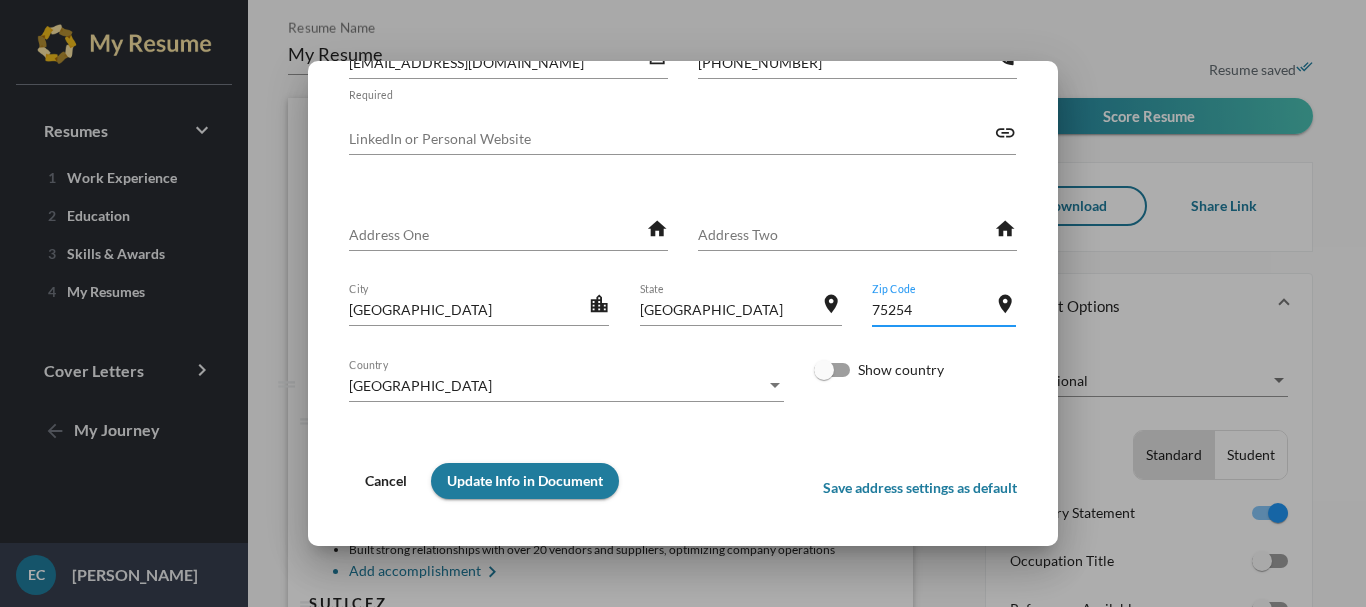 type on "75254" 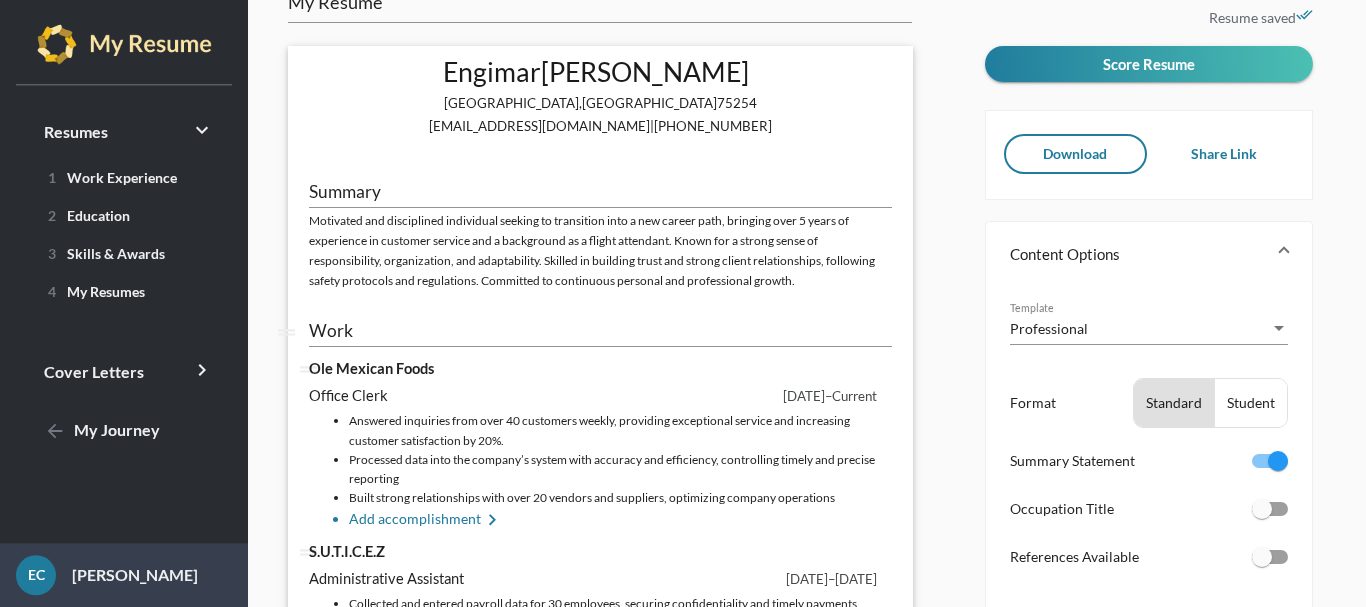scroll, scrollTop: 111, scrollLeft: 0, axis: vertical 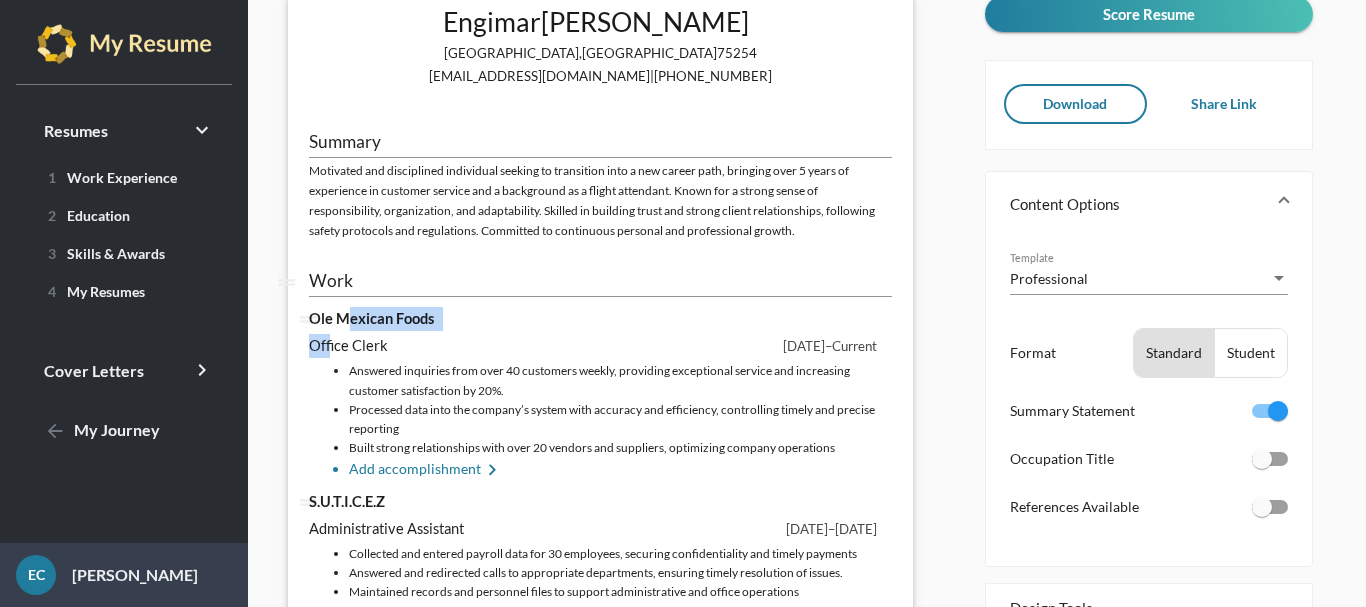 drag, startPoint x: 342, startPoint y: 313, endPoint x: 326, endPoint y: 346, distance: 36.67424 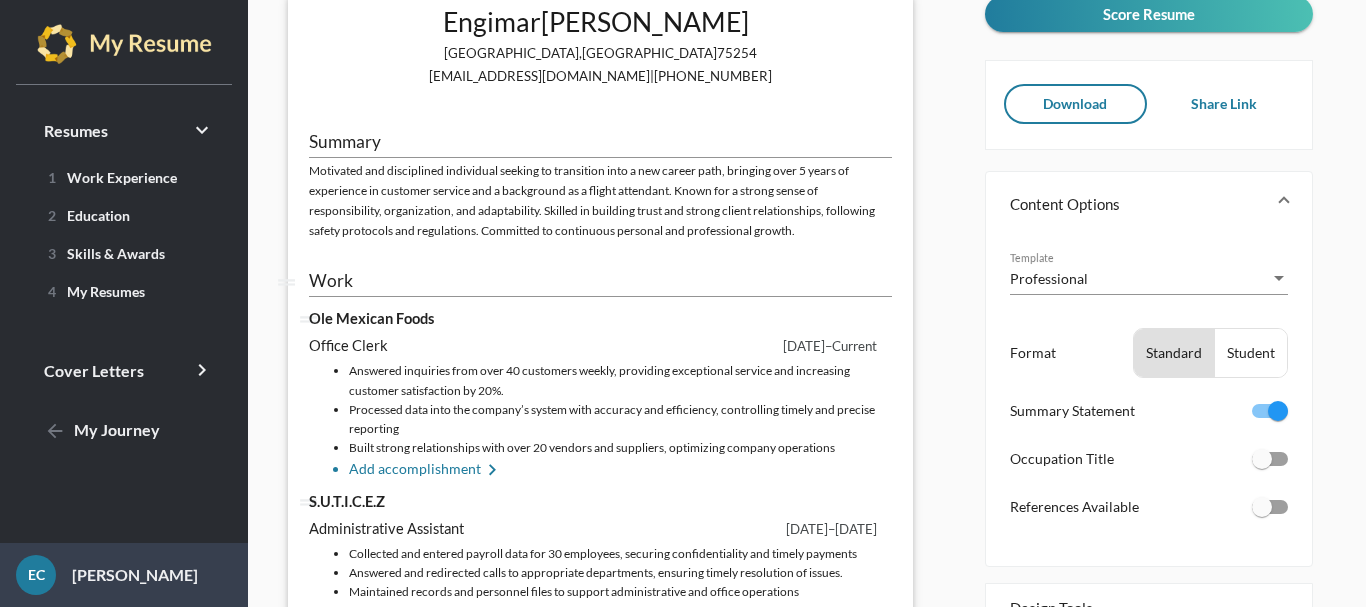 click on "Office Clerk" at bounding box center (488, 346) 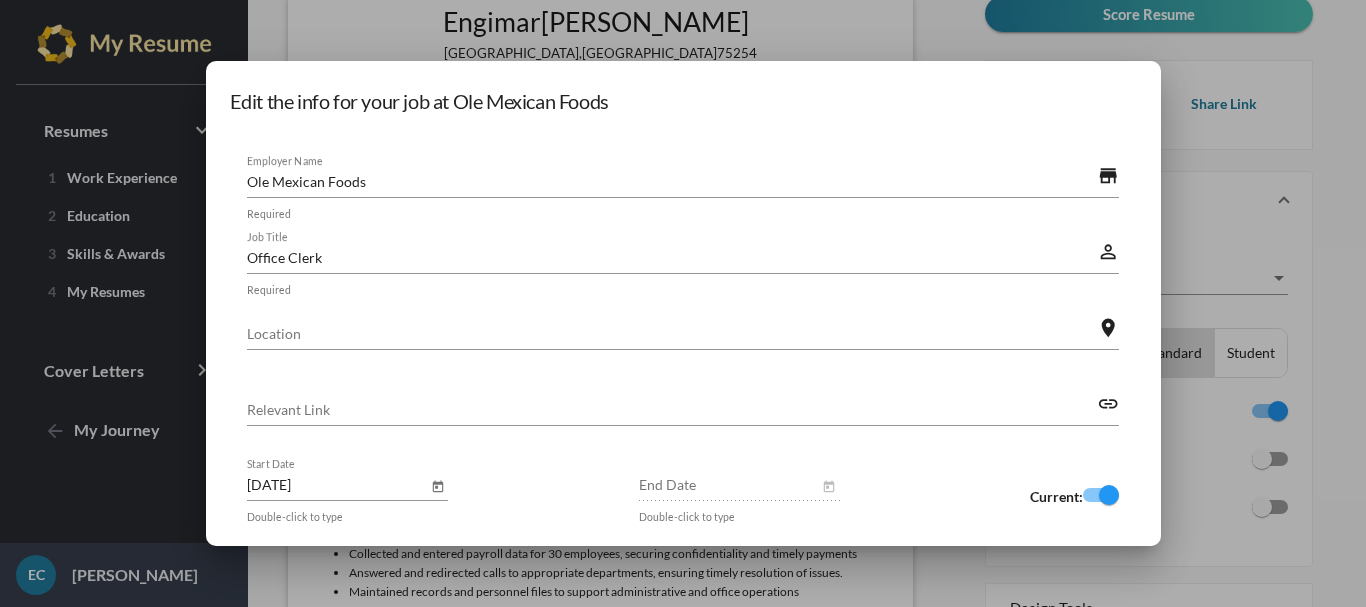 scroll, scrollTop: 0, scrollLeft: 0, axis: both 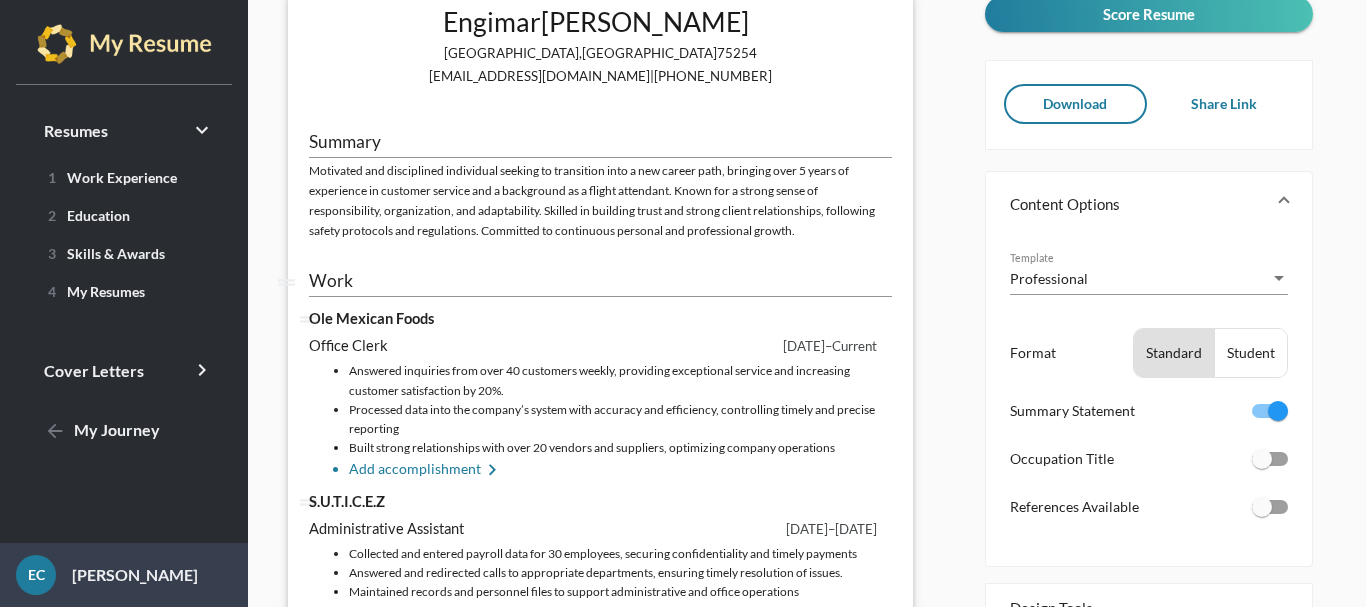 click on "Office Clerk" at bounding box center (488, 346) 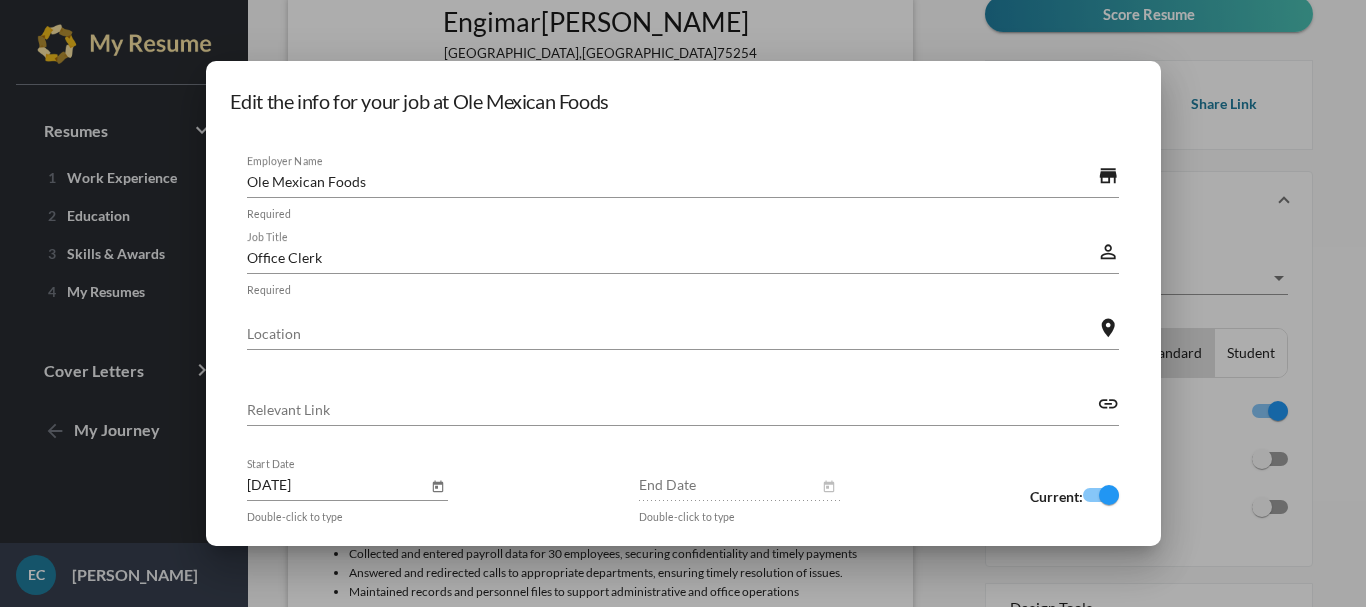 scroll, scrollTop: 0, scrollLeft: 0, axis: both 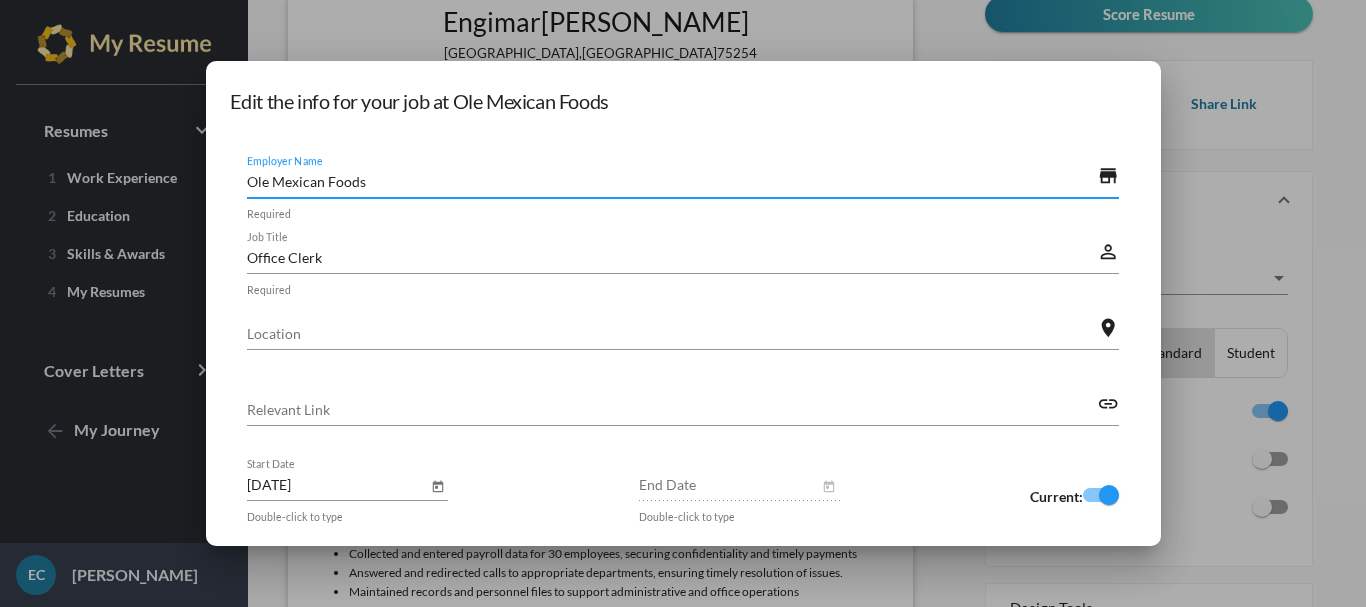 drag, startPoint x: 517, startPoint y: 172, endPoint x: 344, endPoint y: 172, distance: 173 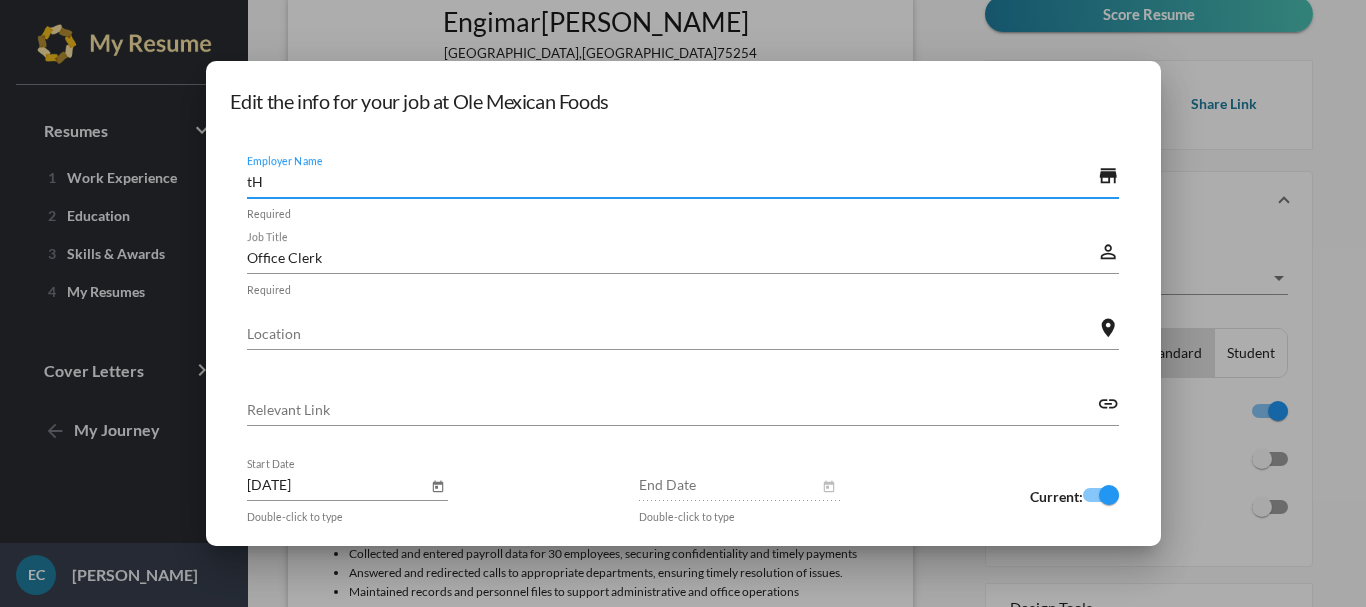 type on "t" 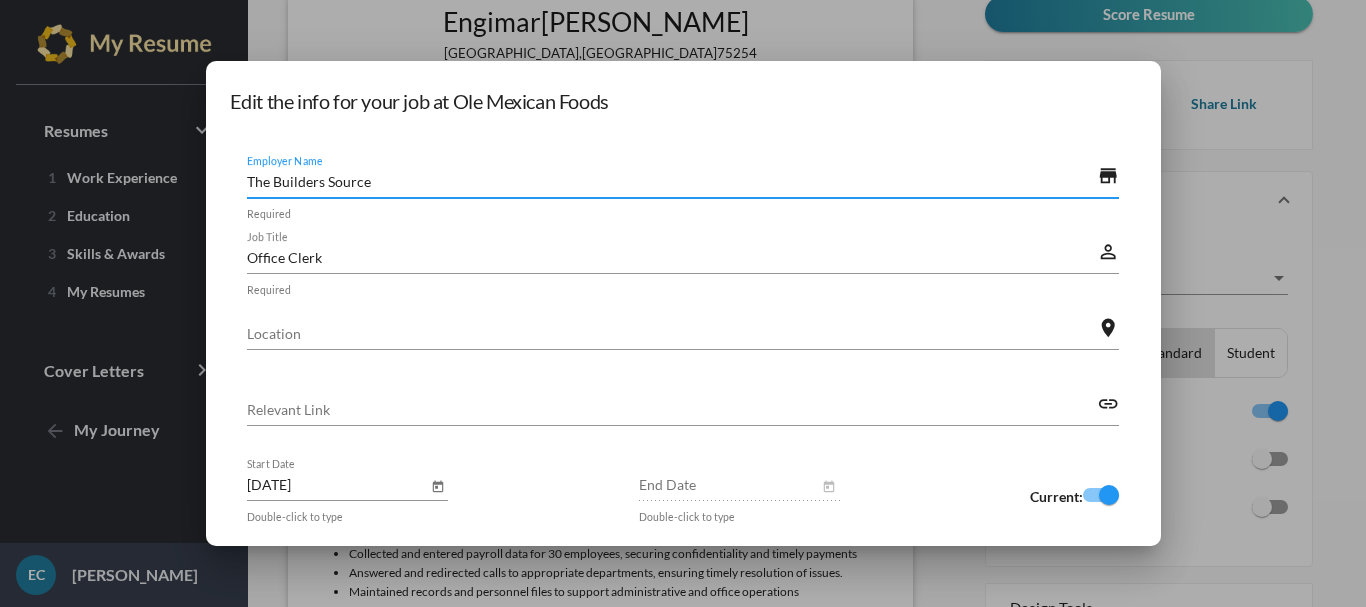 type on "The Builders Source" 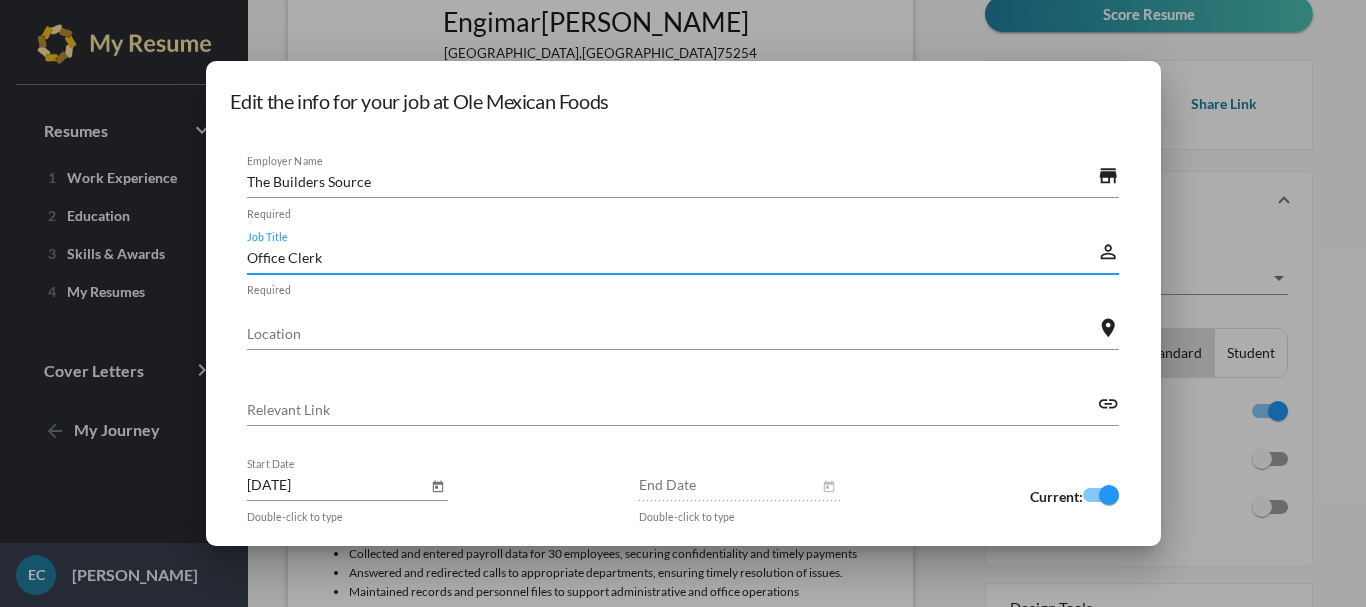 drag, startPoint x: 439, startPoint y: 255, endPoint x: 359, endPoint y: 257, distance: 80.024994 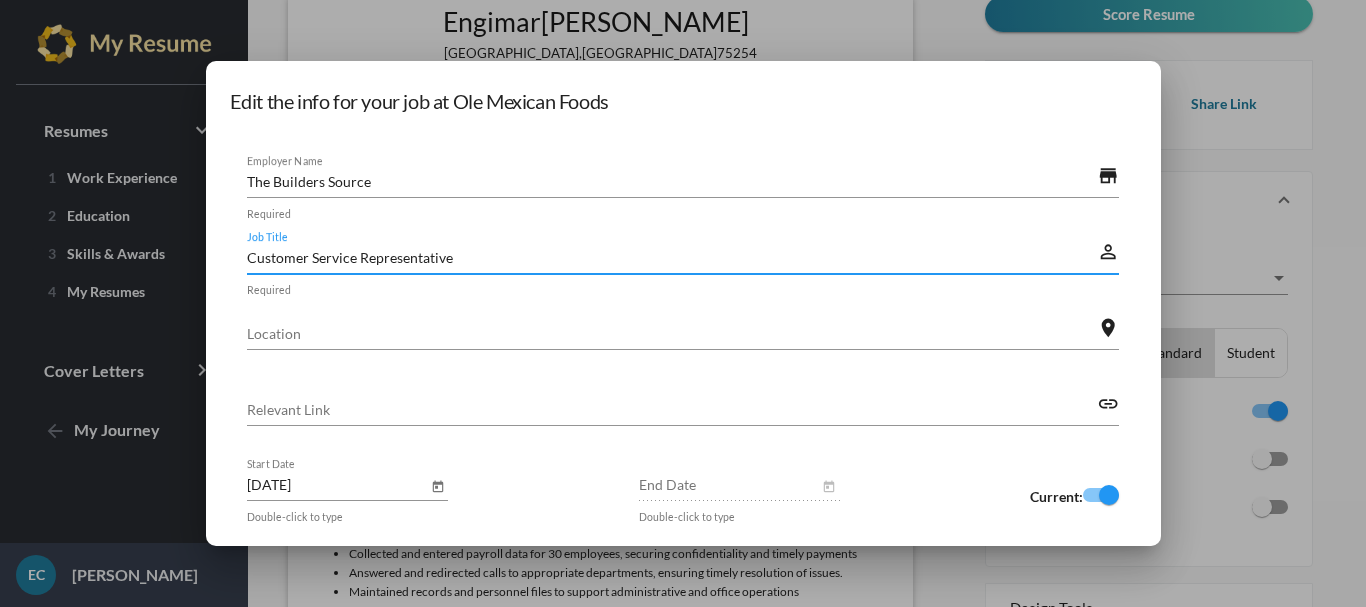 type on "Customer Service Representative" 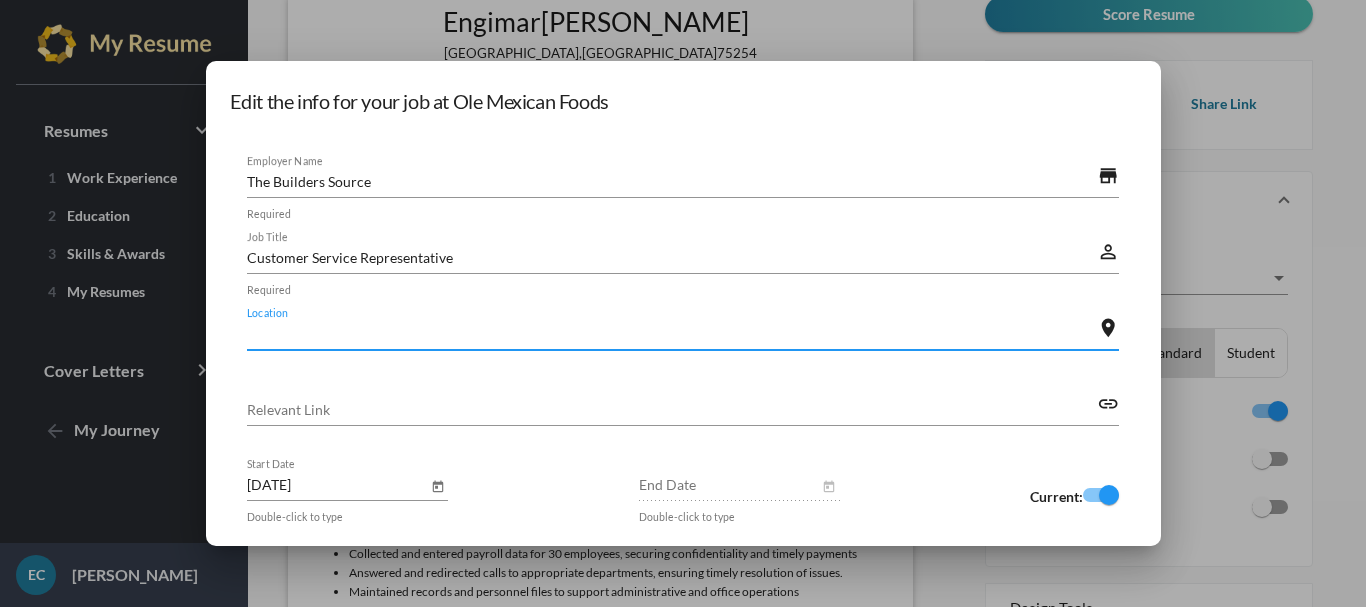 click on "Location" at bounding box center [672, 333] 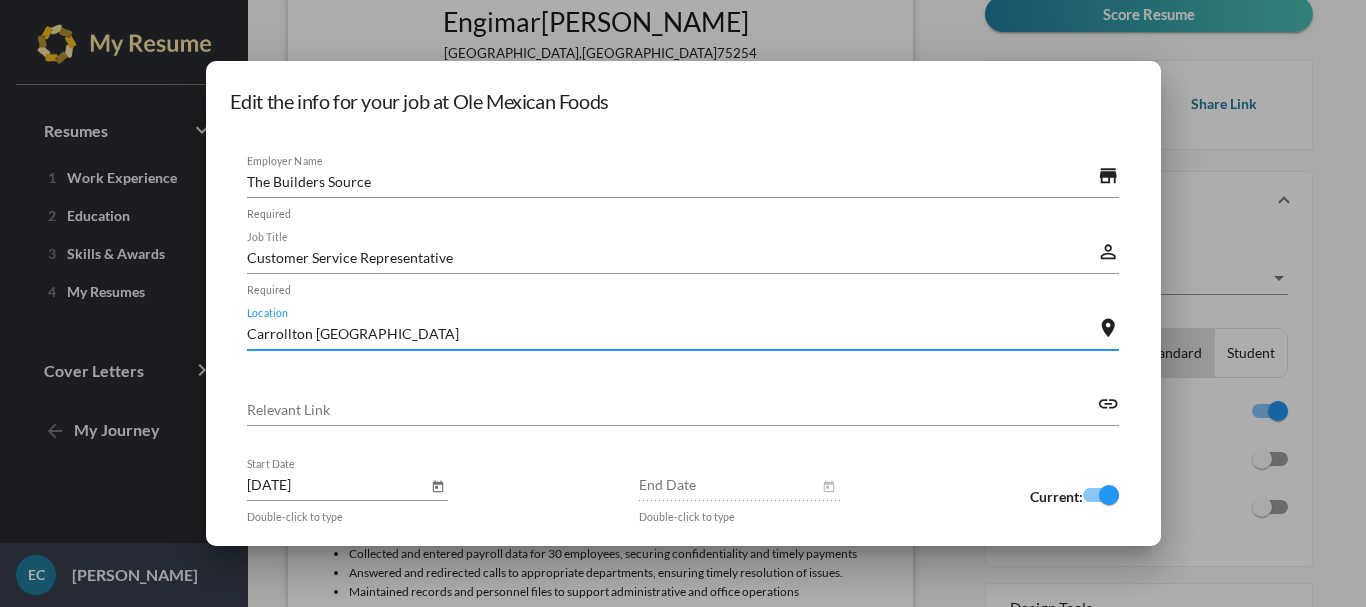 scroll, scrollTop: 102, scrollLeft: 0, axis: vertical 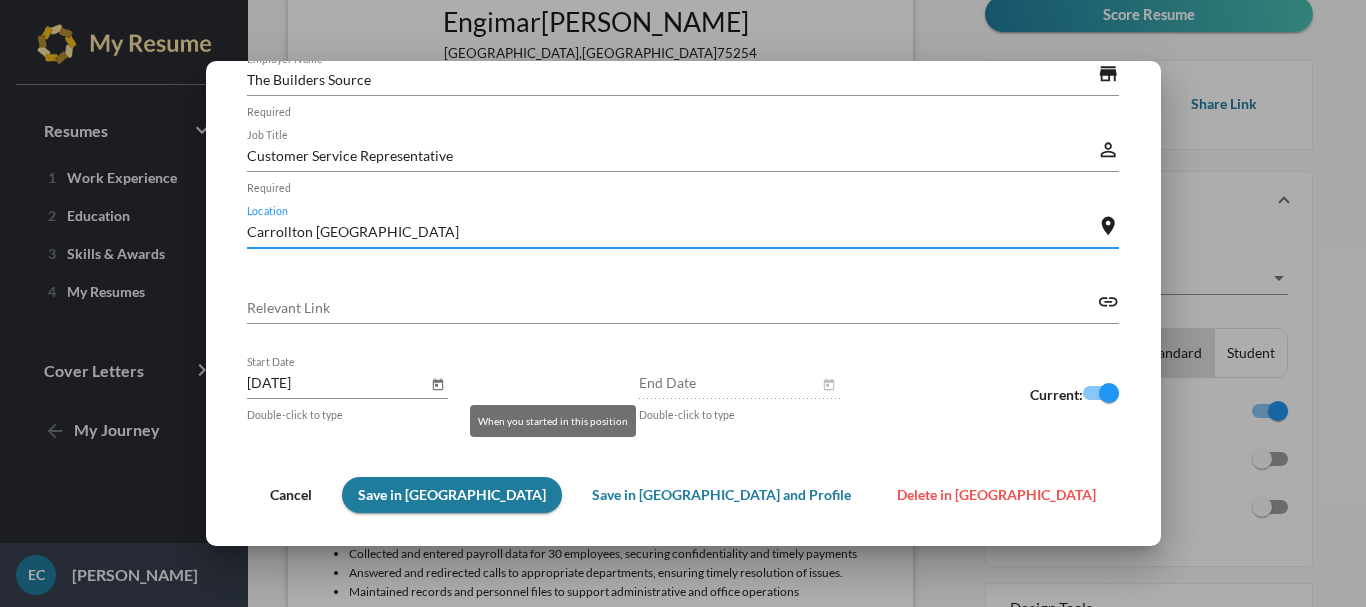 type on "Carrollton [GEOGRAPHIC_DATA]" 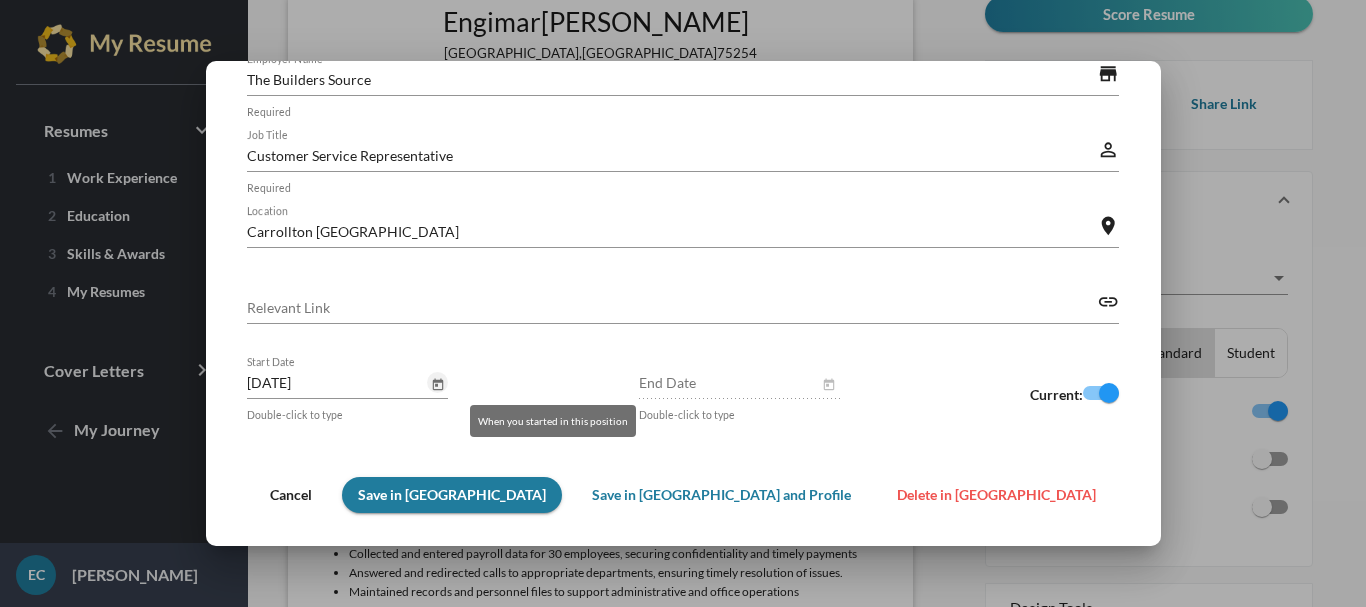 click 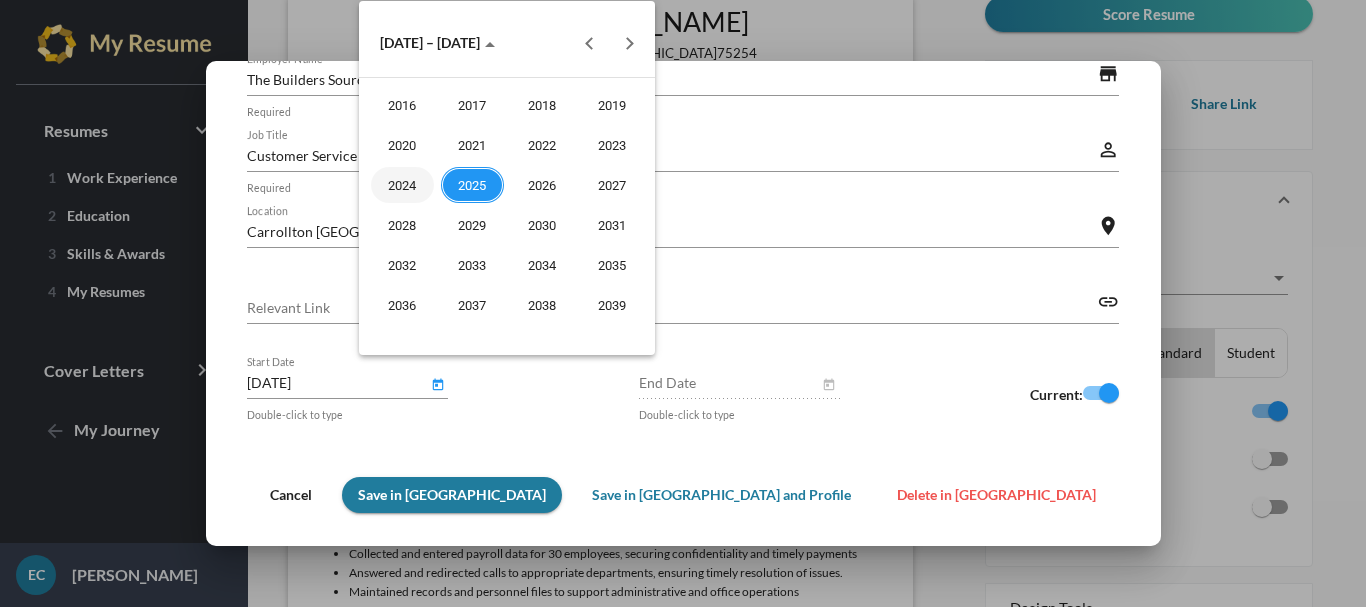 click on "2024" at bounding box center [402, 185] 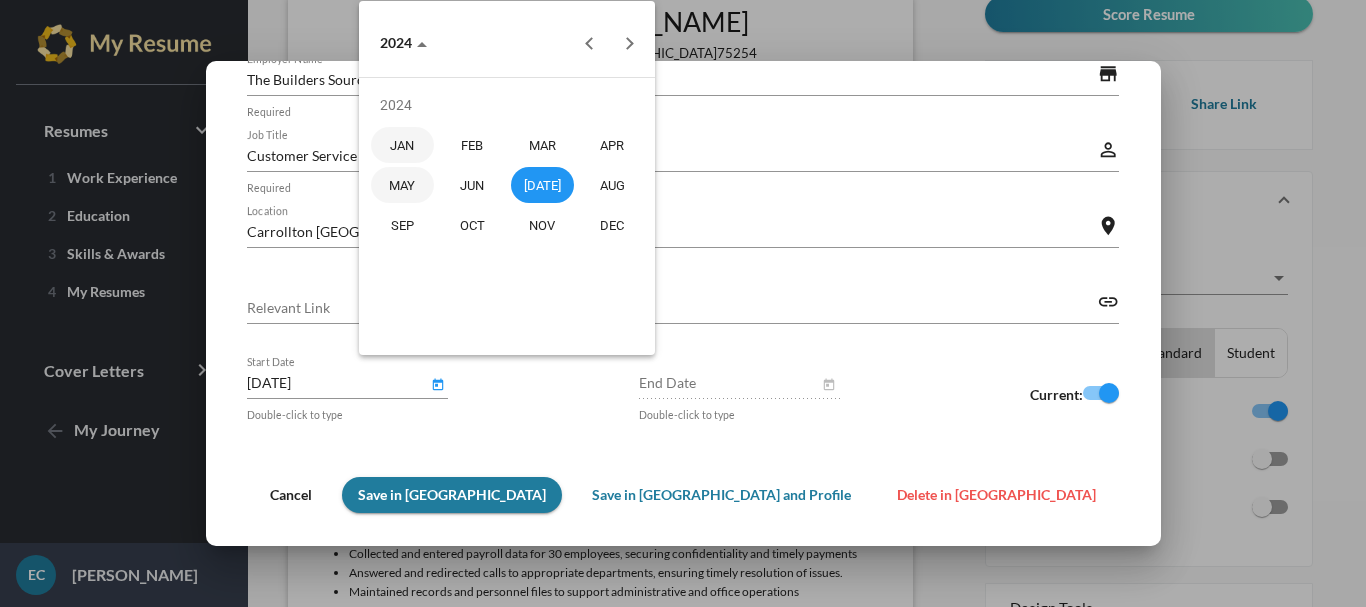 click on "MAY" at bounding box center (402, 185) 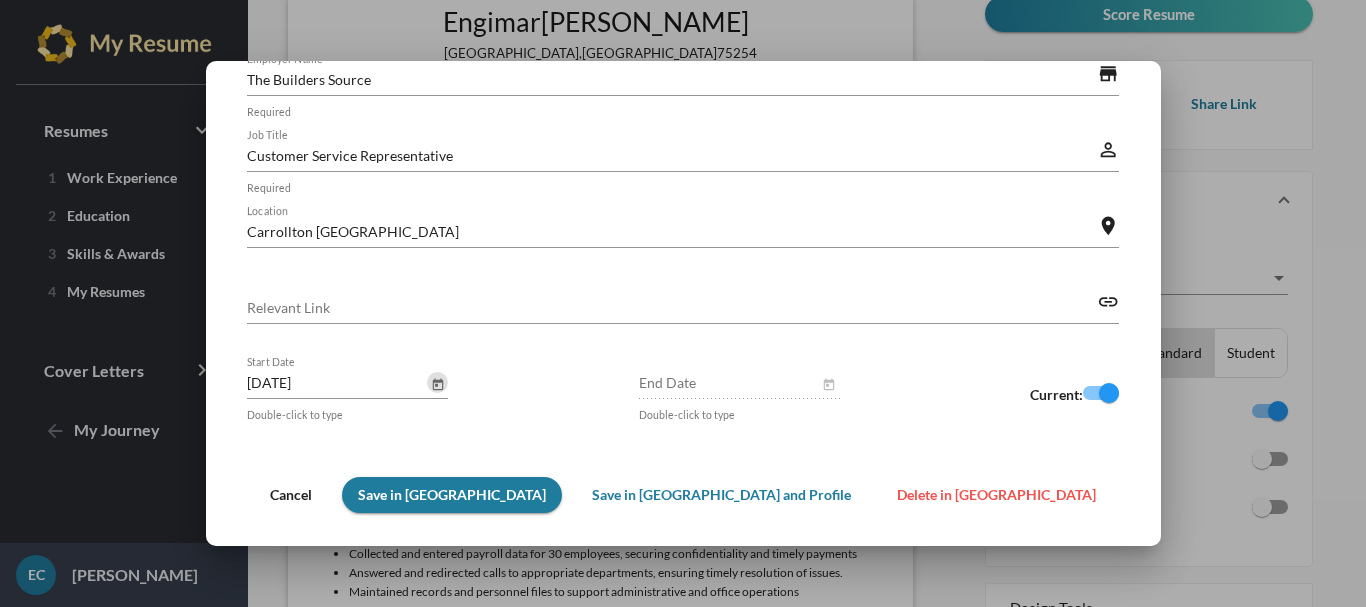 click on "Save in [GEOGRAPHIC_DATA]" at bounding box center (452, 494) 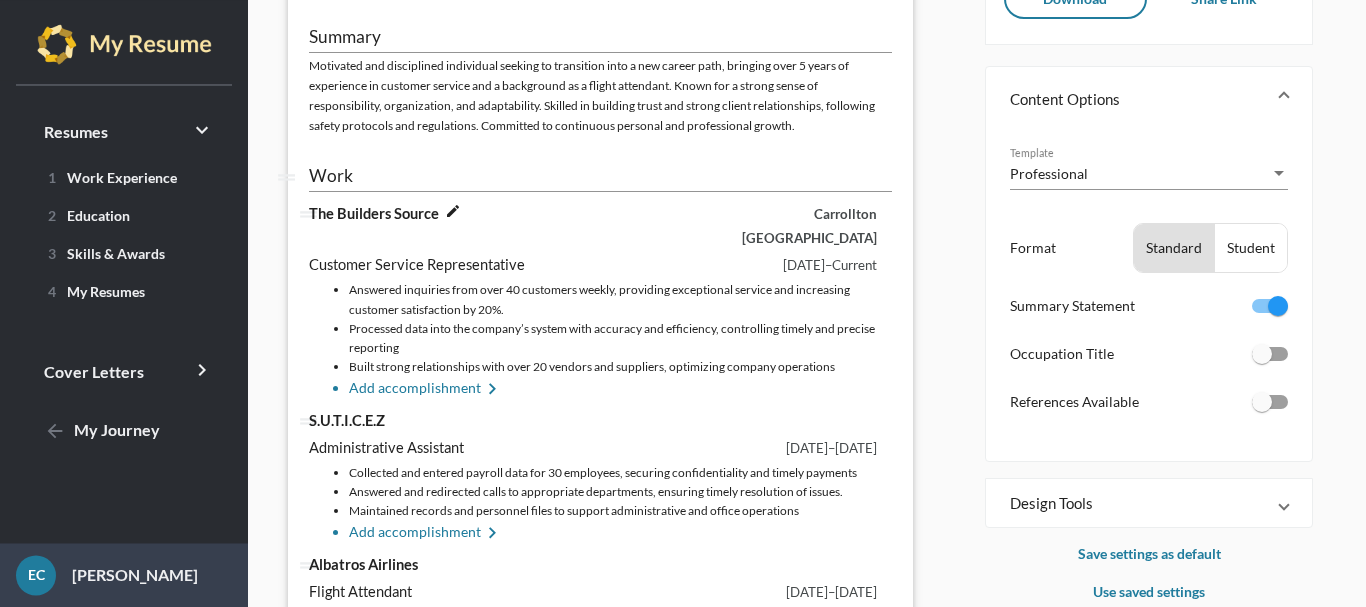 scroll, scrollTop: 213, scrollLeft: 0, axis: vertical 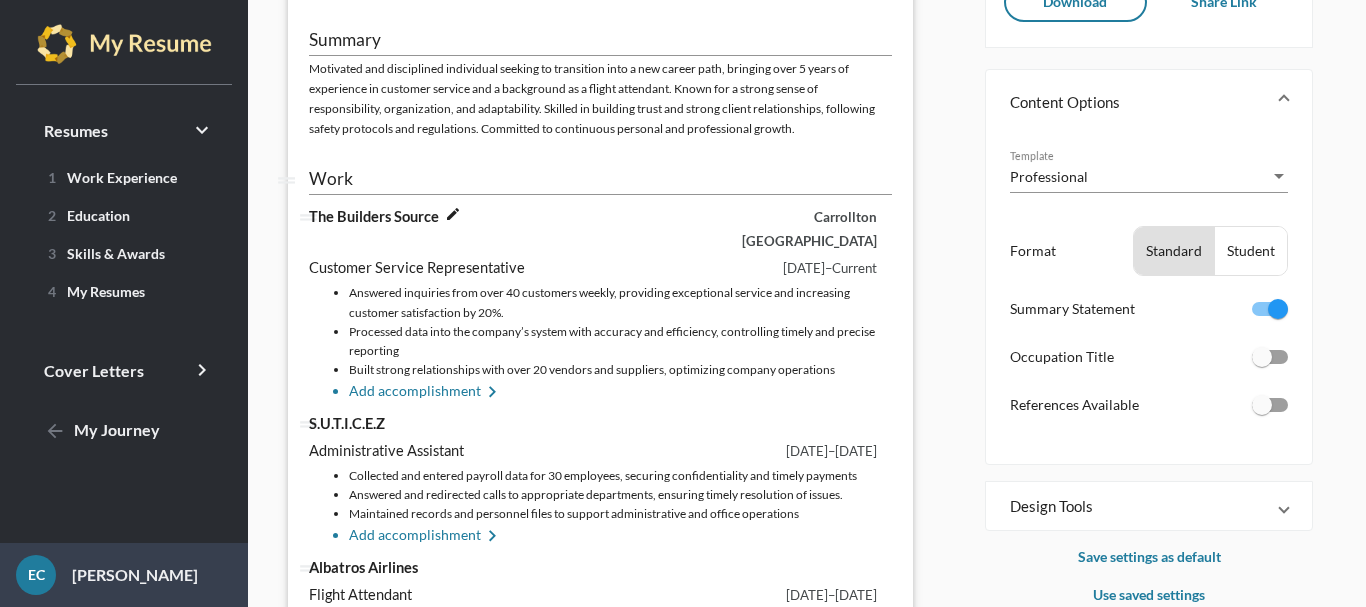 click on "Carrollton [GEOGRAPHIC_DATA]" at bounding box center (780, 229) 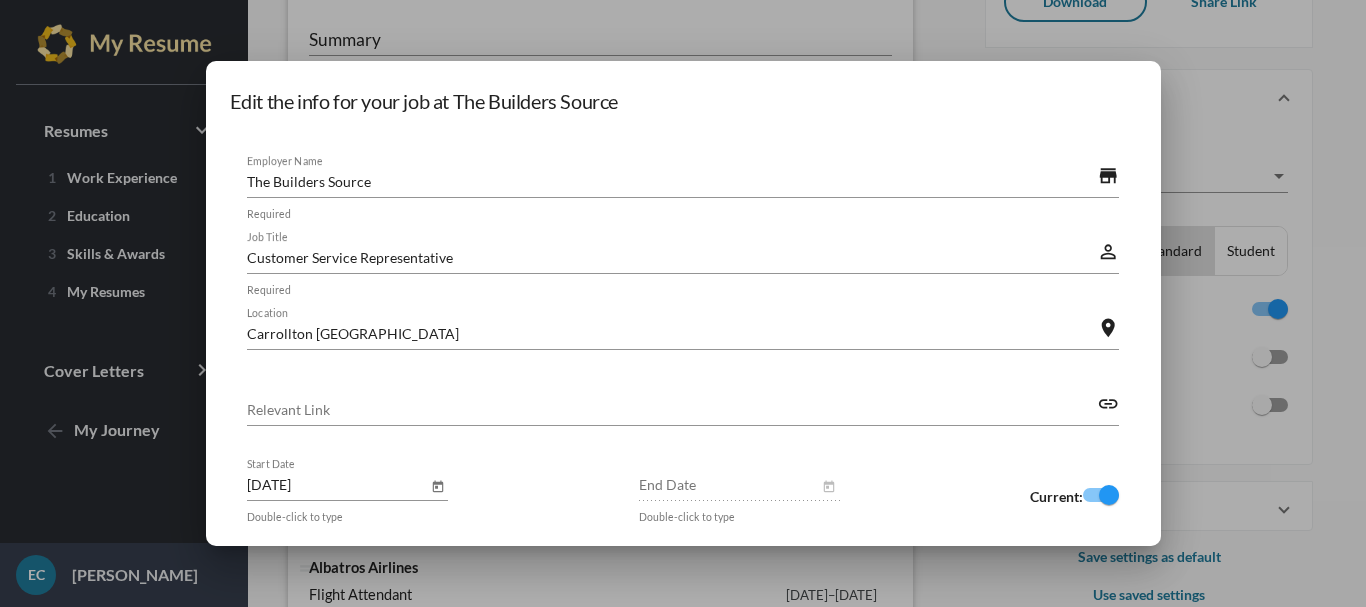 scroll, scrollTop: 0, scrollLeft: 0, axis: both 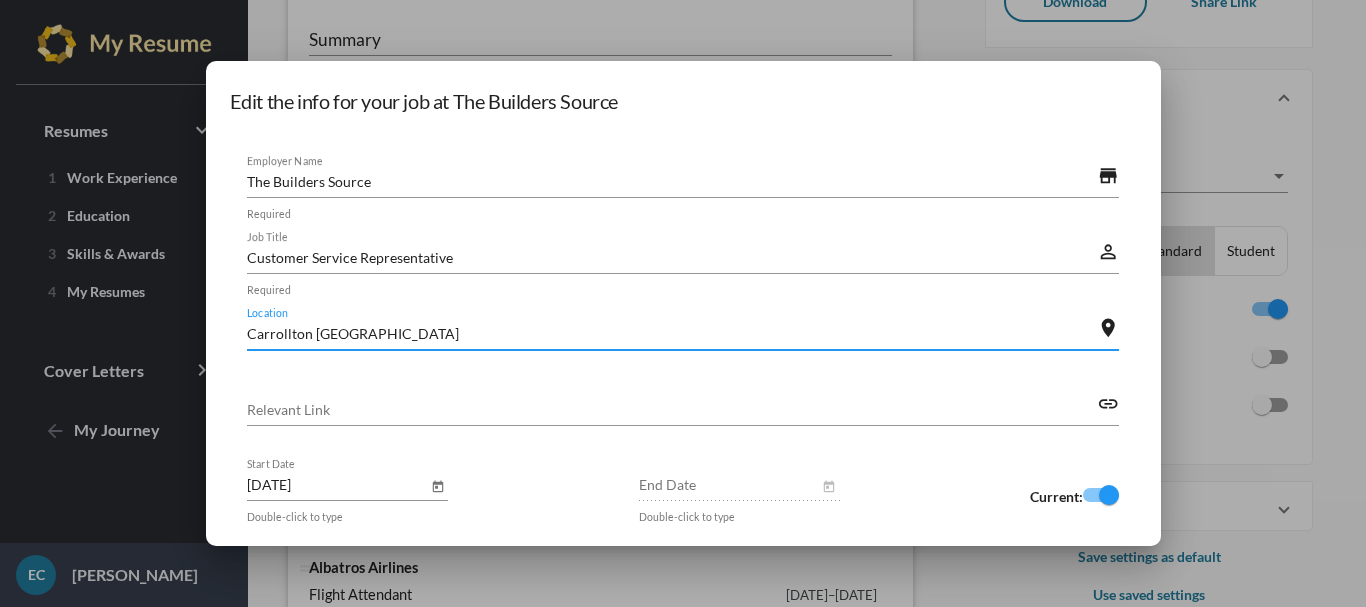 drag, startPoint x: 448, startPoint y: 328, endPoint x: 320, endPoint y: 361, distance: 132.18547 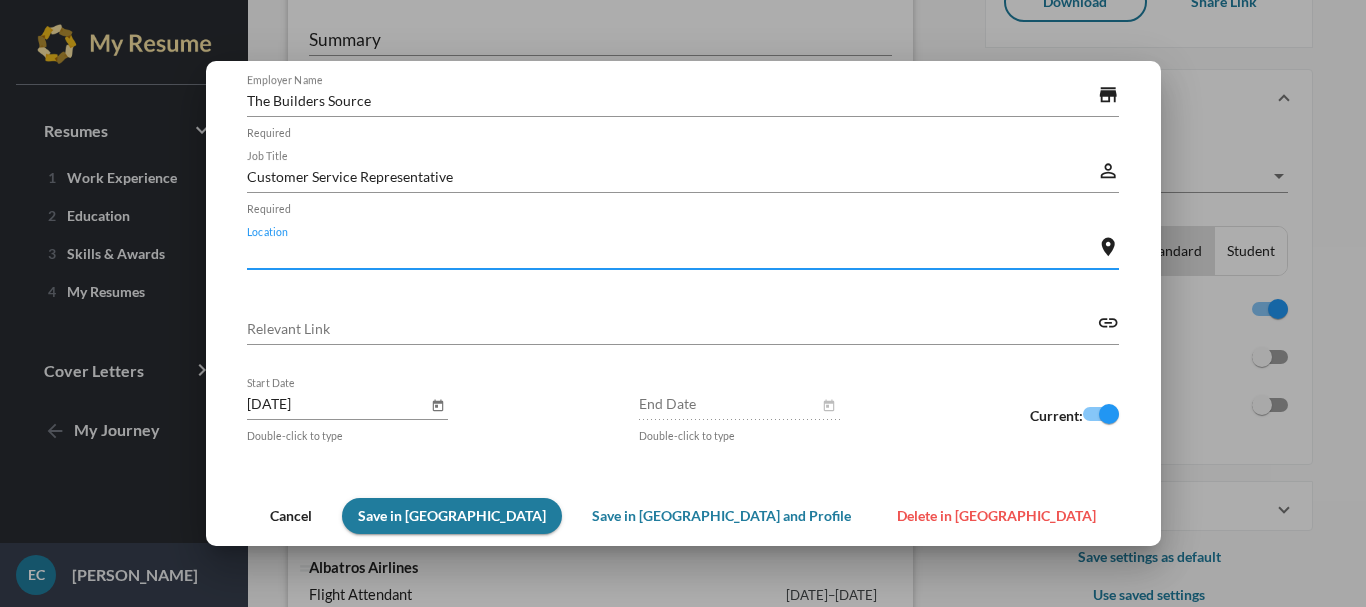 scroll, scrollTop: 127, scrollLeft: 0, axis: vertical 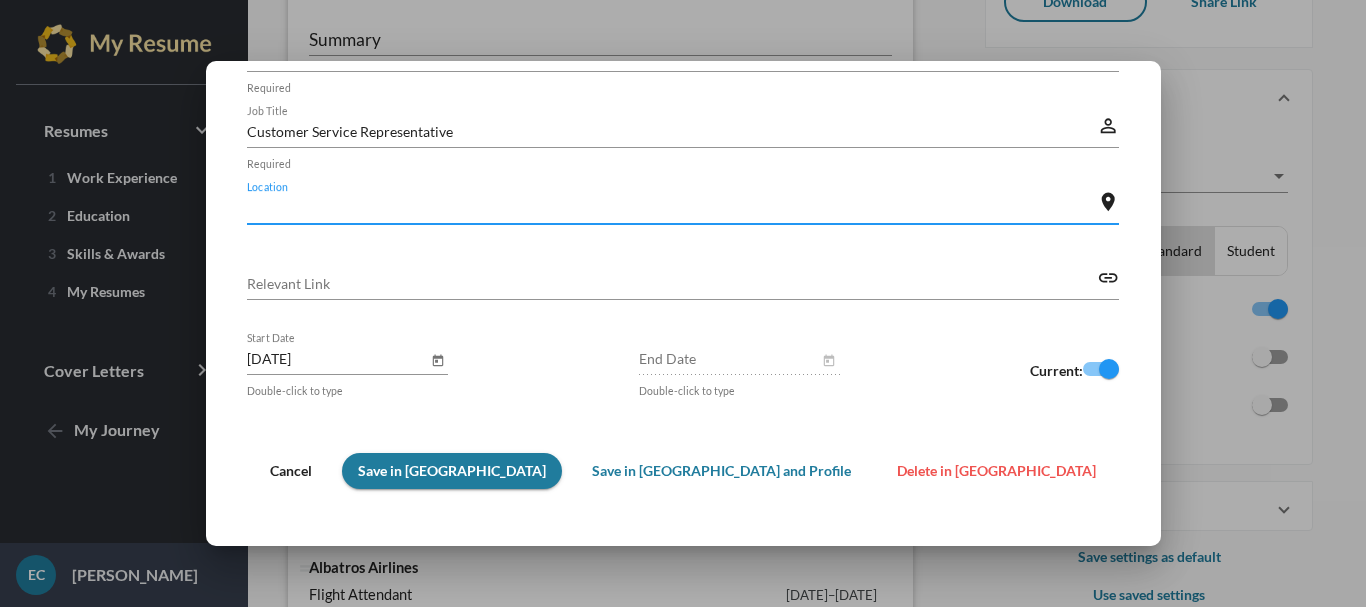 type 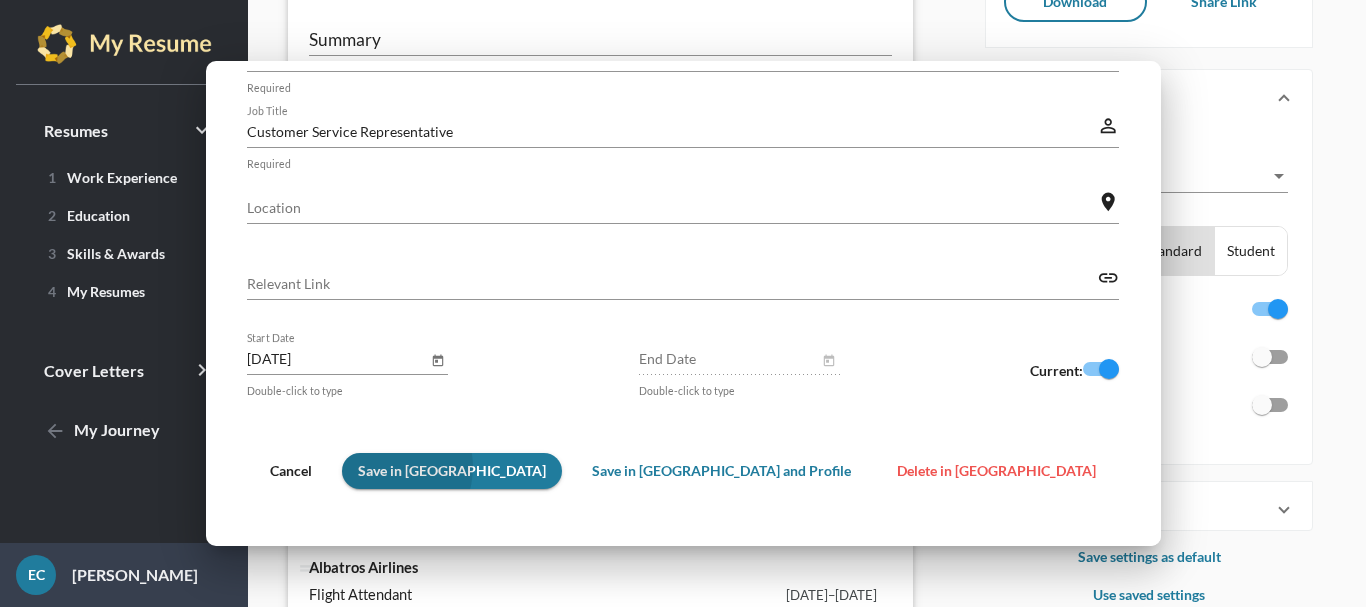 scroll, scrollTop: 0, scrollLeft: 0, axis: both 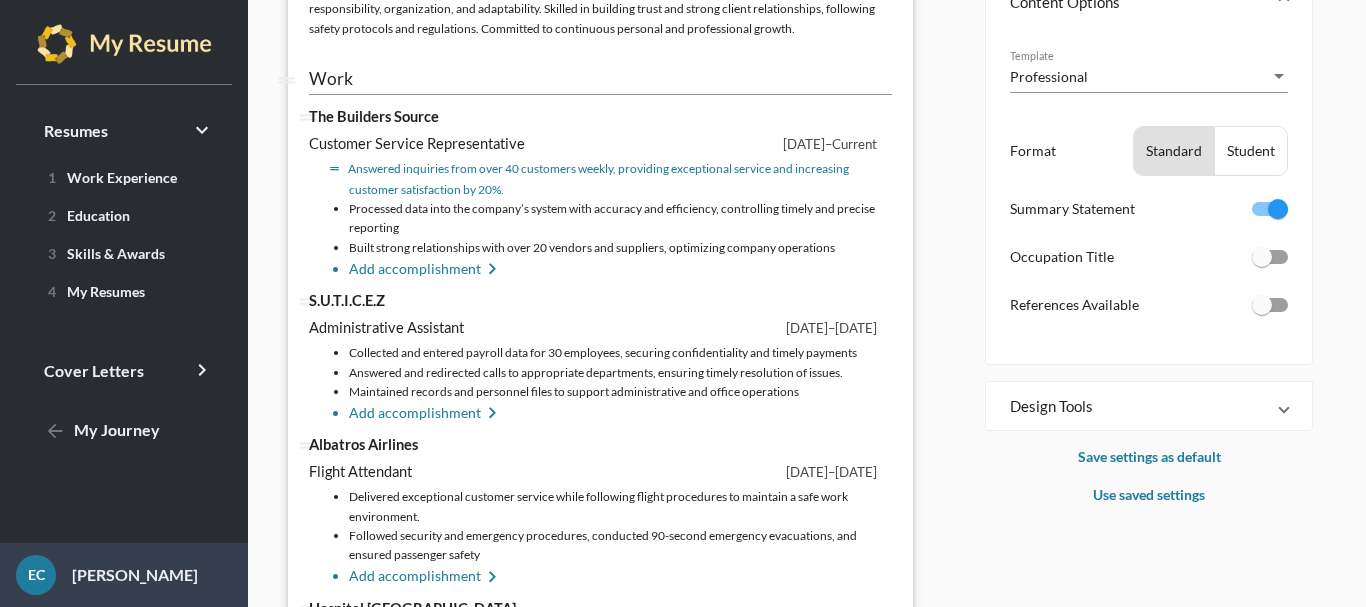 click on "Answered inquiries from over 40 customers weekly, providing exceptional service and increasing customer satisfaction by 20%." at bounding box center [620, 179] 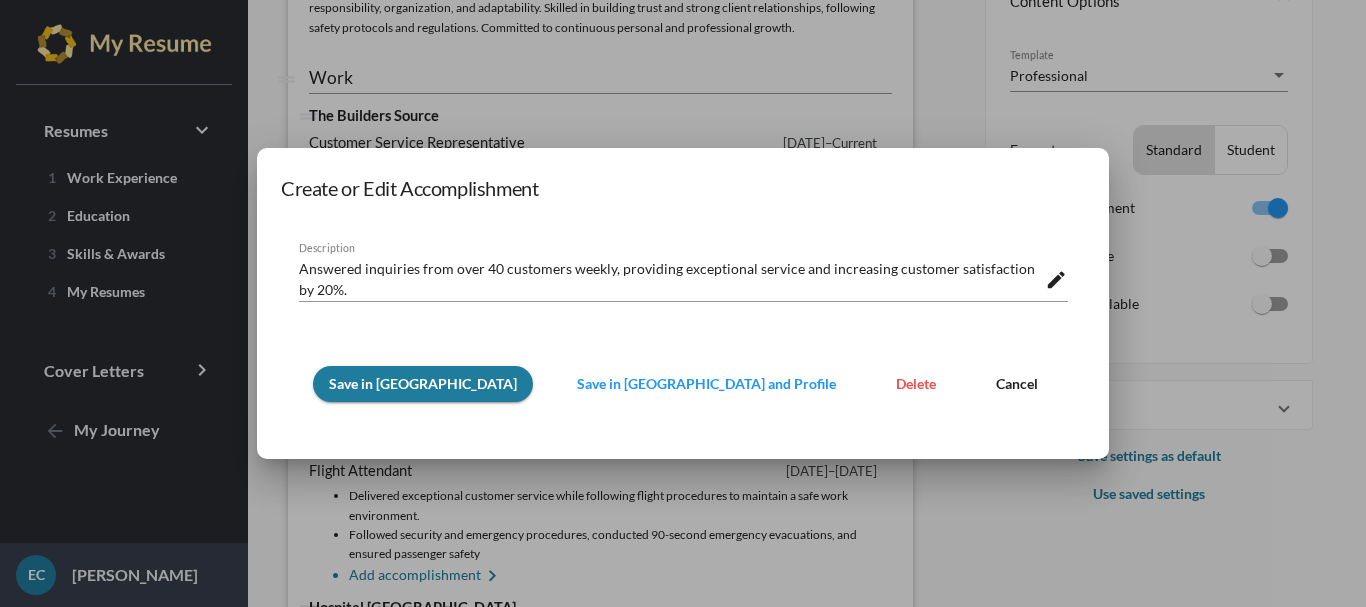 scroll, scrollTop: 0, scrollLeft: 0, axis: both 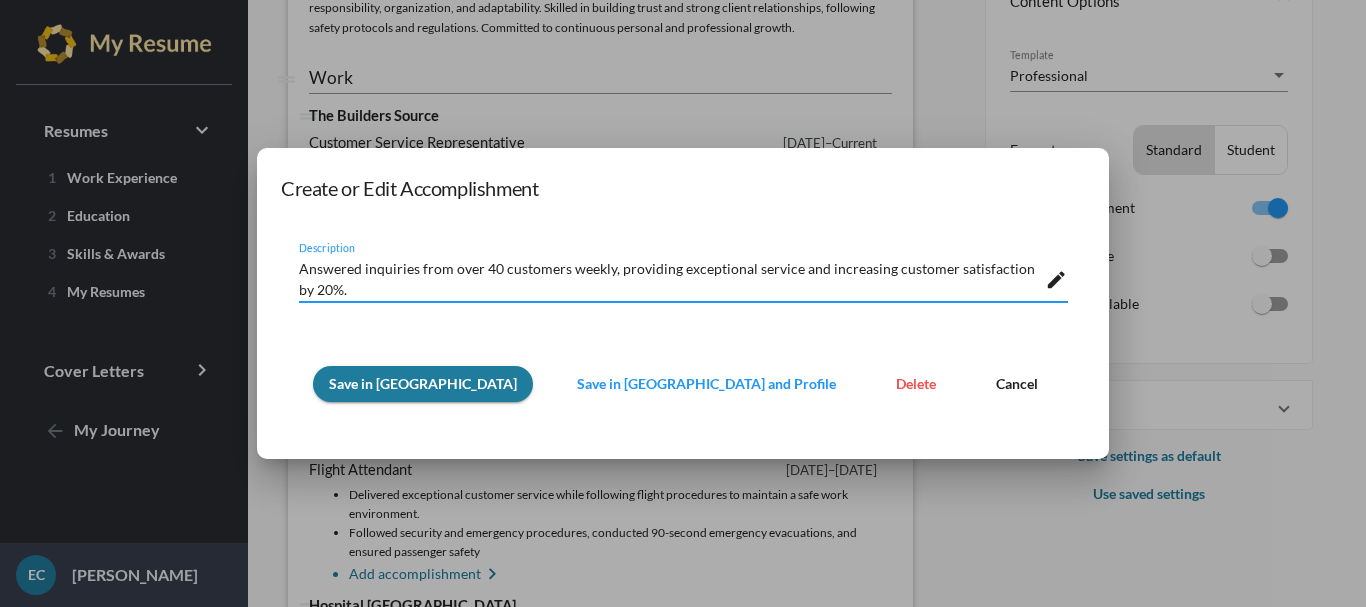 drag, startPoint x: 574, startPoint y: 286, endPoint x: 423, endPoint y: 272, distance: 151.64761 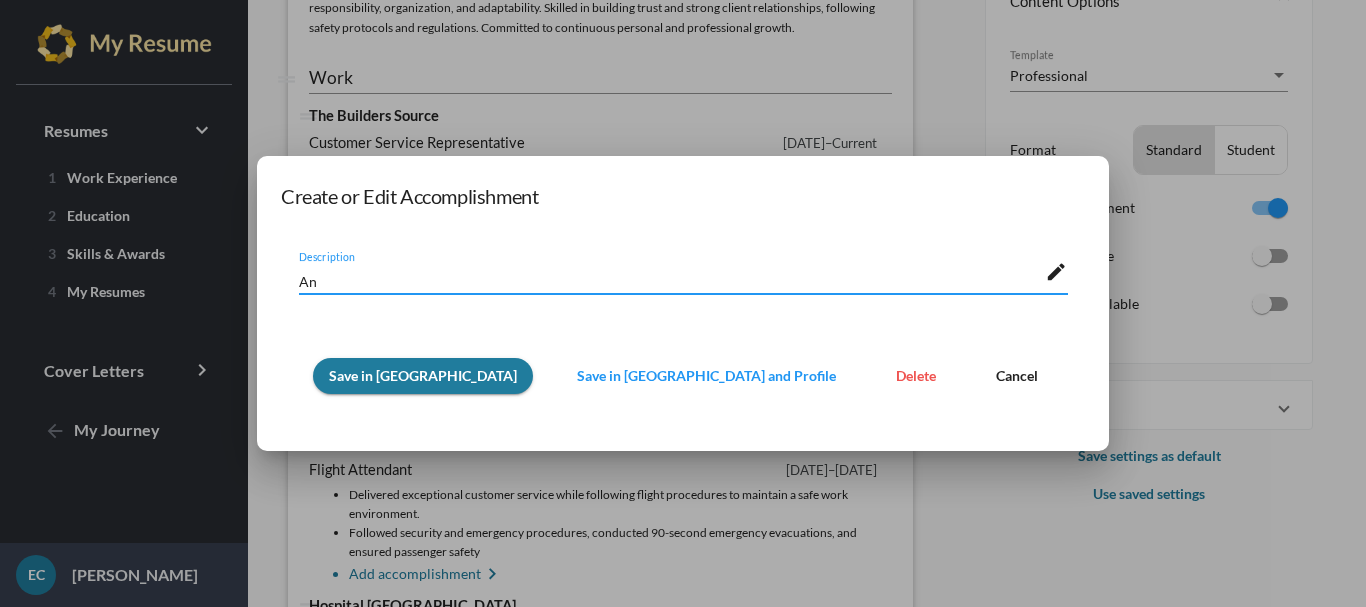 type on "A" 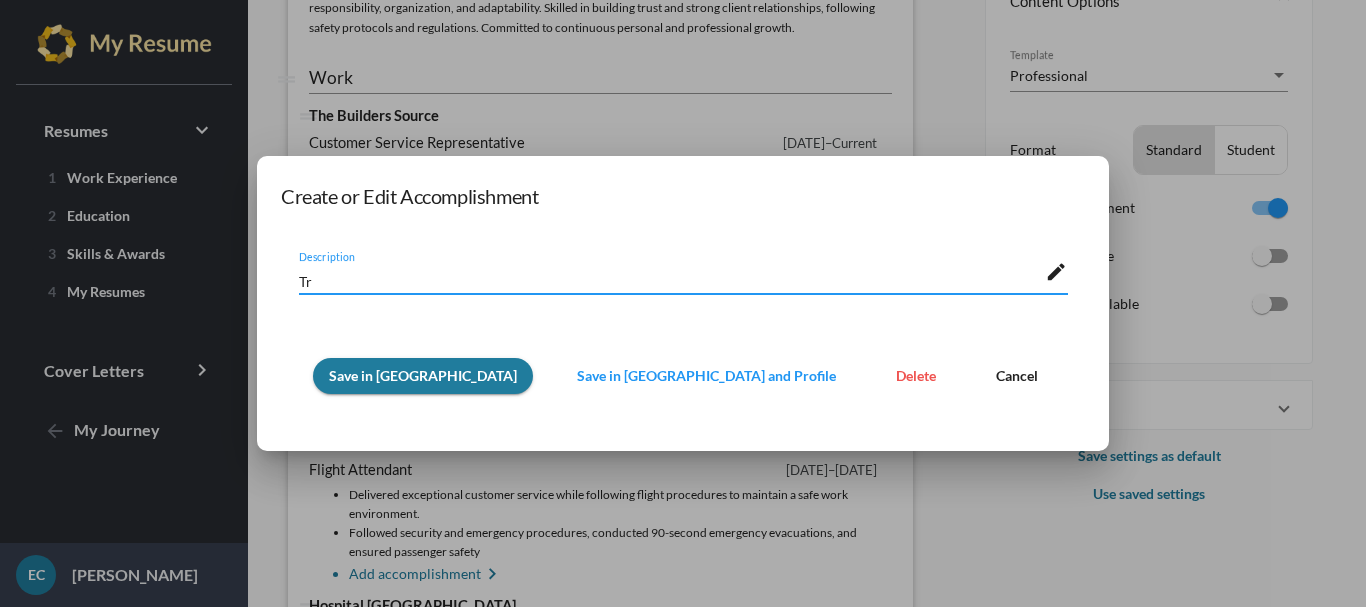 type on "T" 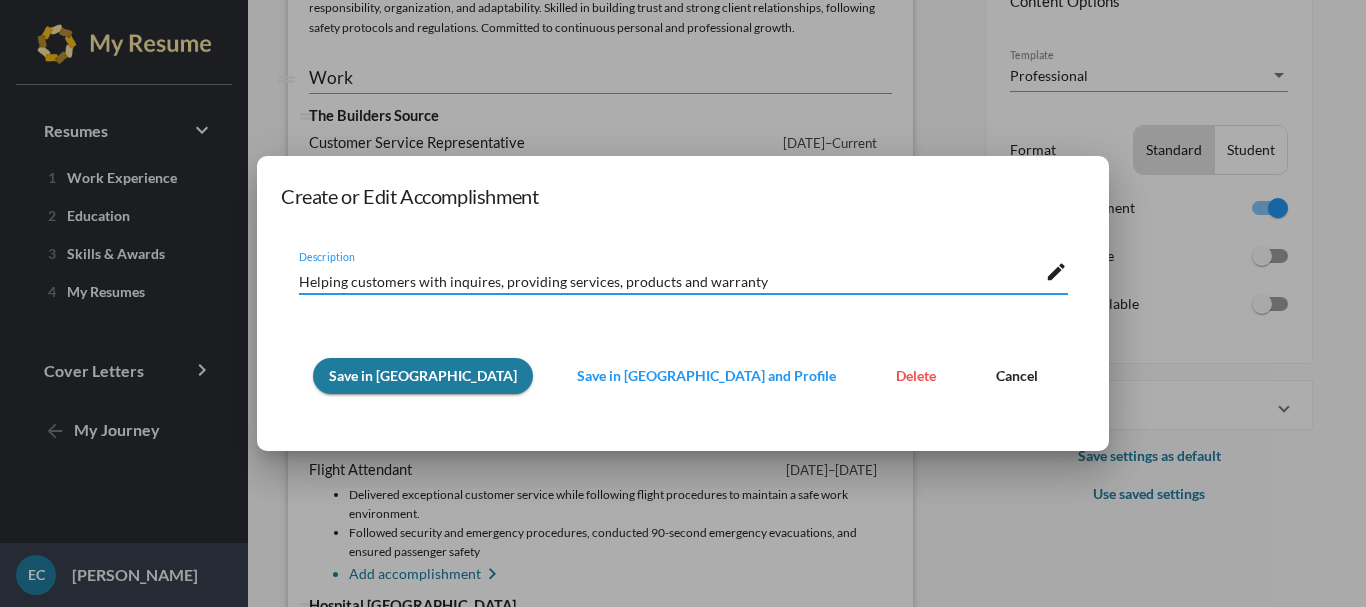 type on "Helping customers with inquires, providing services, products and warranty" 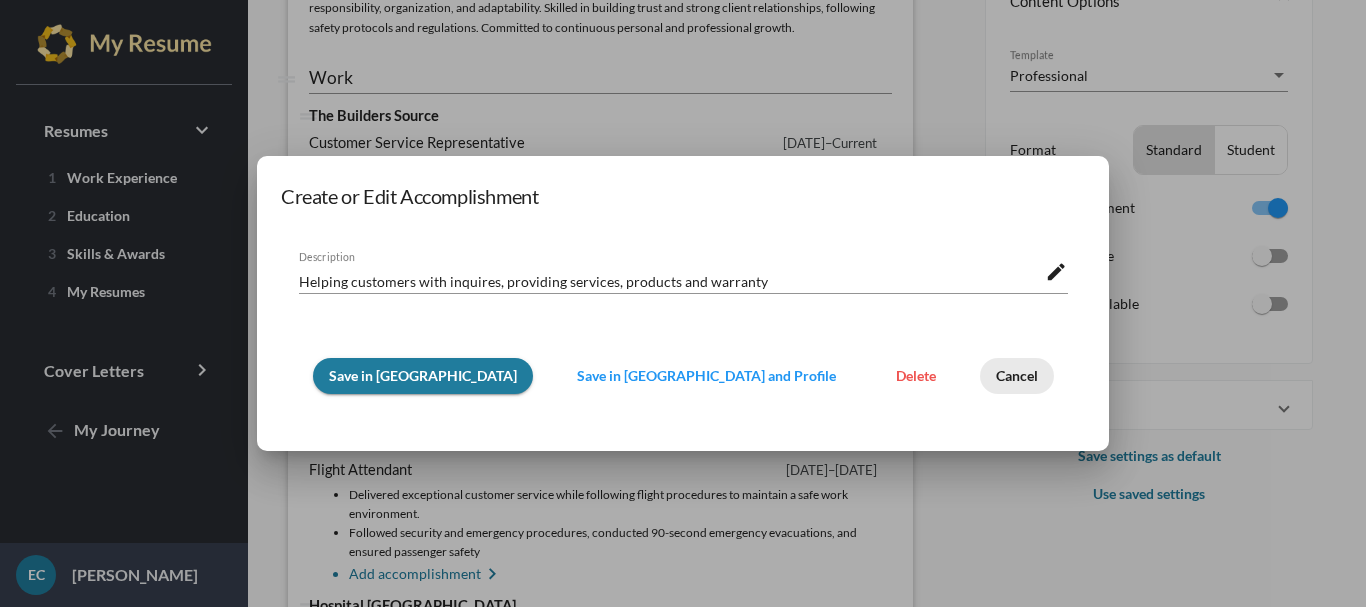 click on "Cancel" at bounding box center (1017, 375) 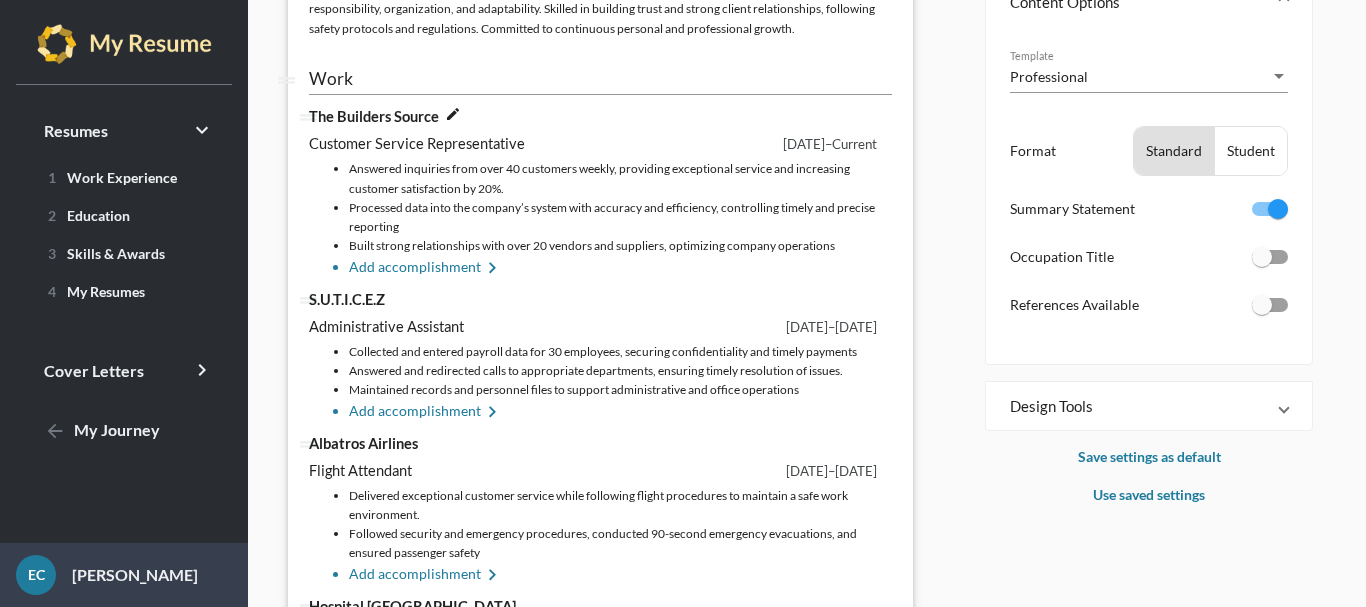 click on "edit" at bounding box center [453, 114] 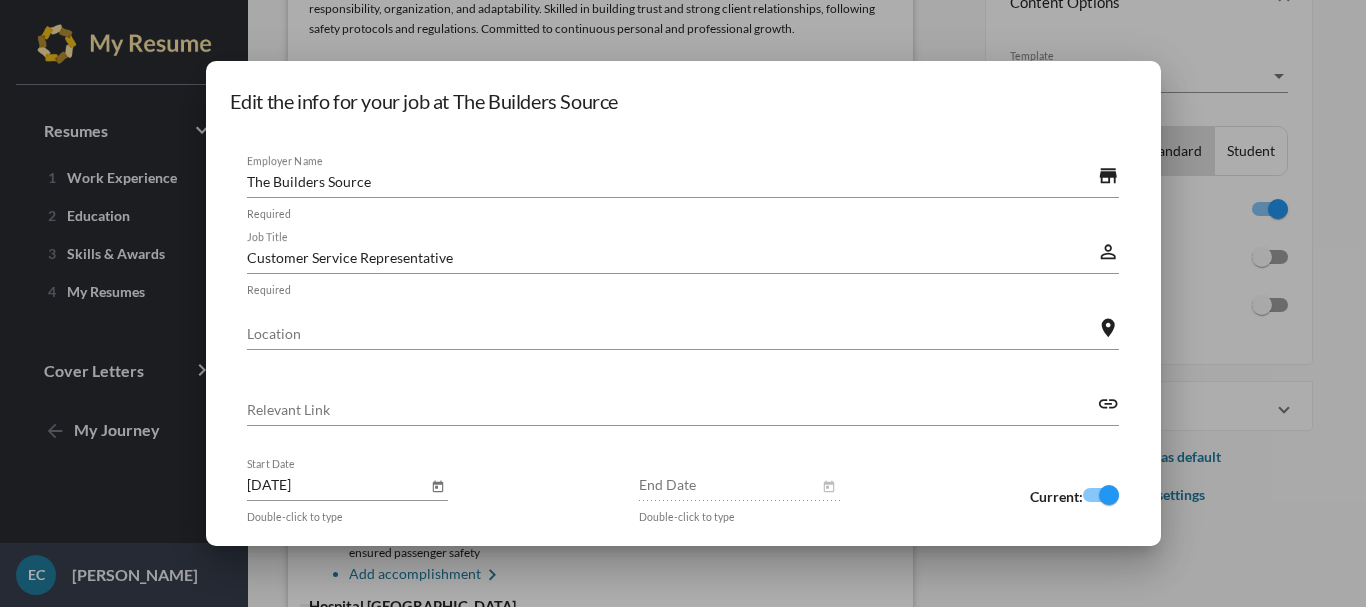 scroll, scrollTop: 0, scrollLeft: 0, axis: both 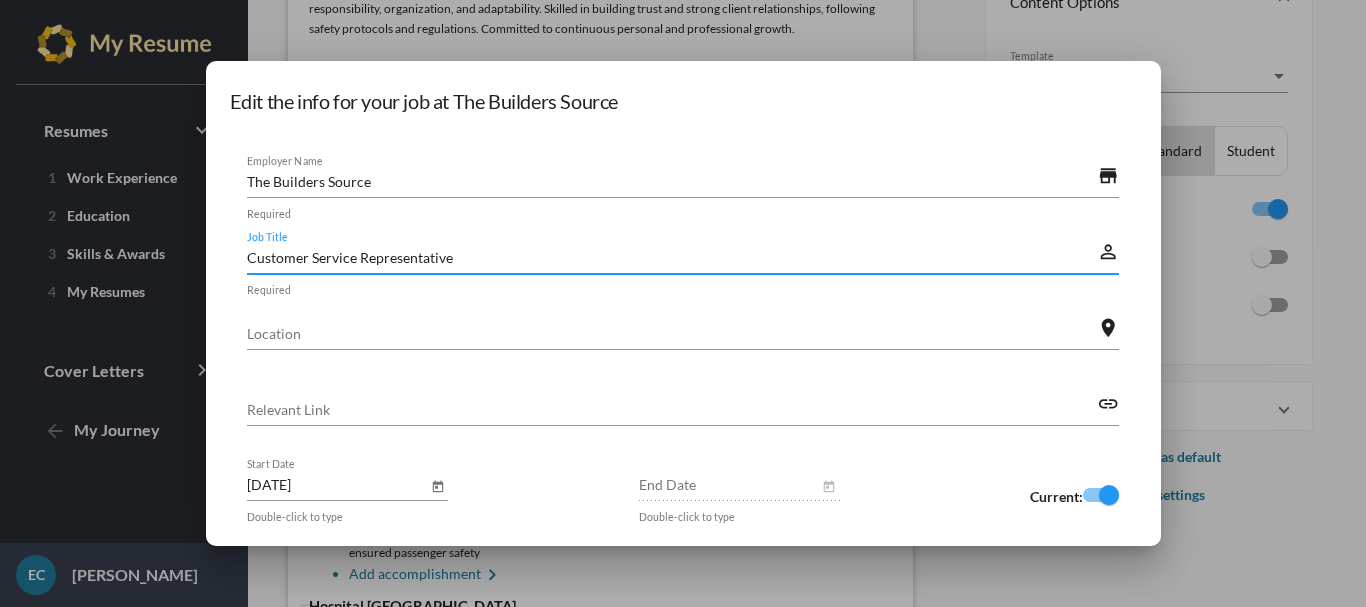 drag, startPoint x: 575, startPoint y: 254, endPoint x: 338, endPoint y: 253, distance: 237.0021 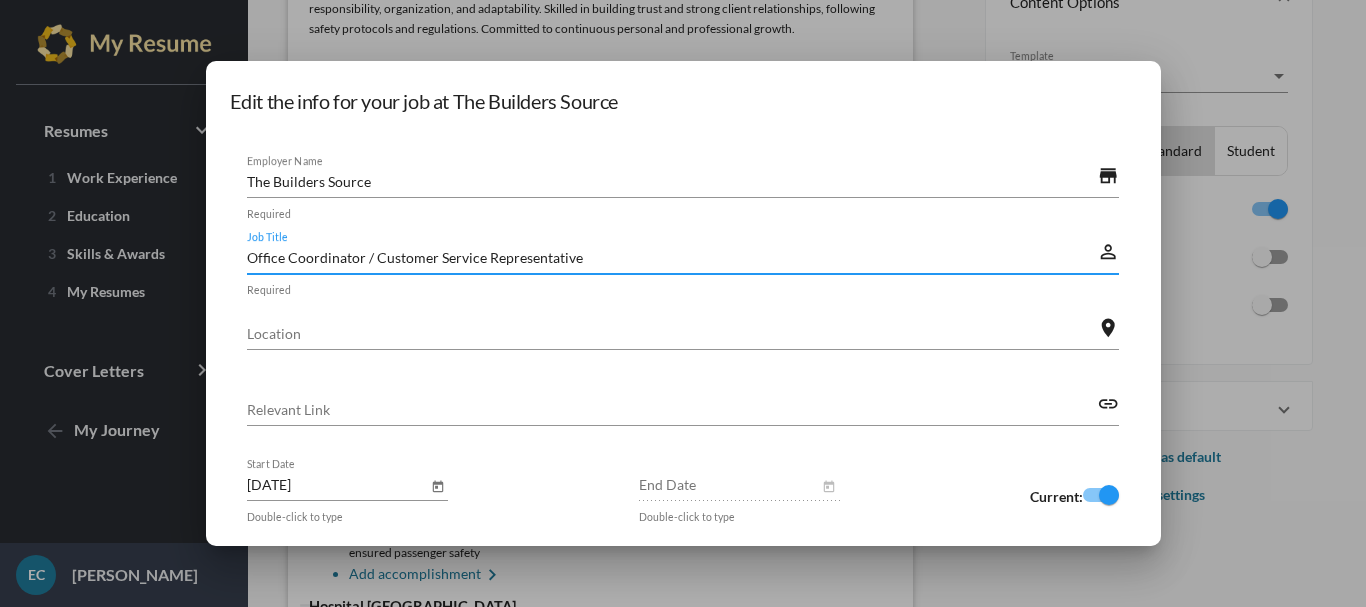 scroll, scrollTop: 127, scrollLeft: 0, axis: vertical 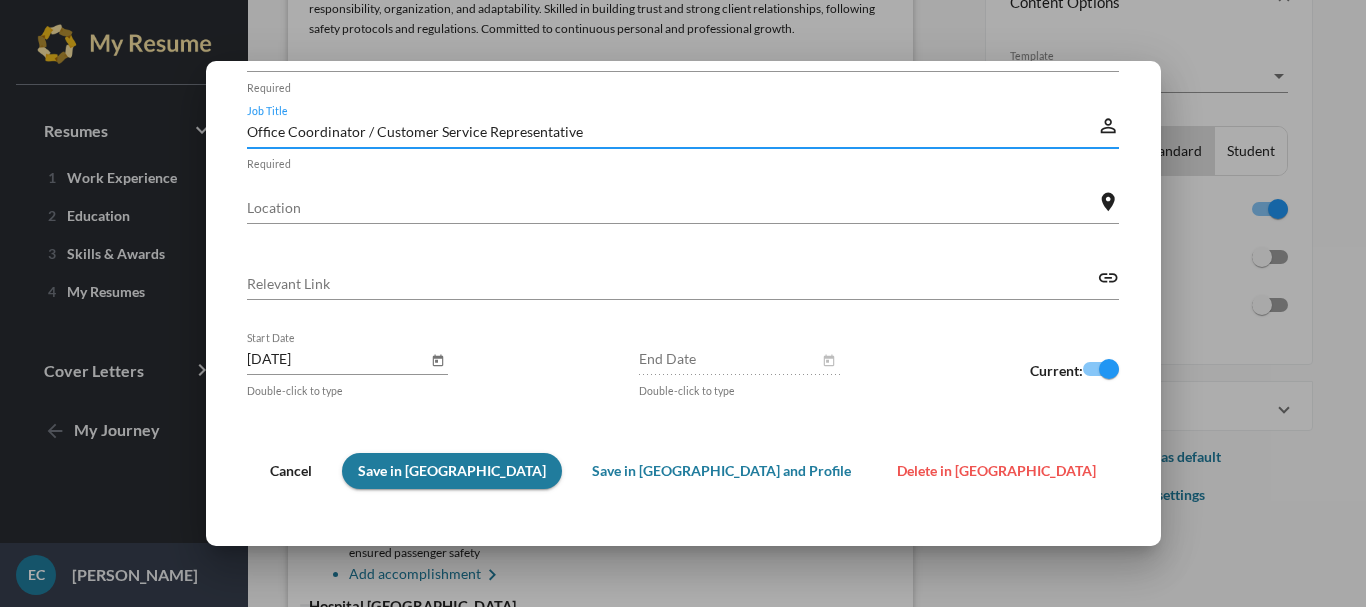 type on "Office Coordinator / Customer Service Representative" 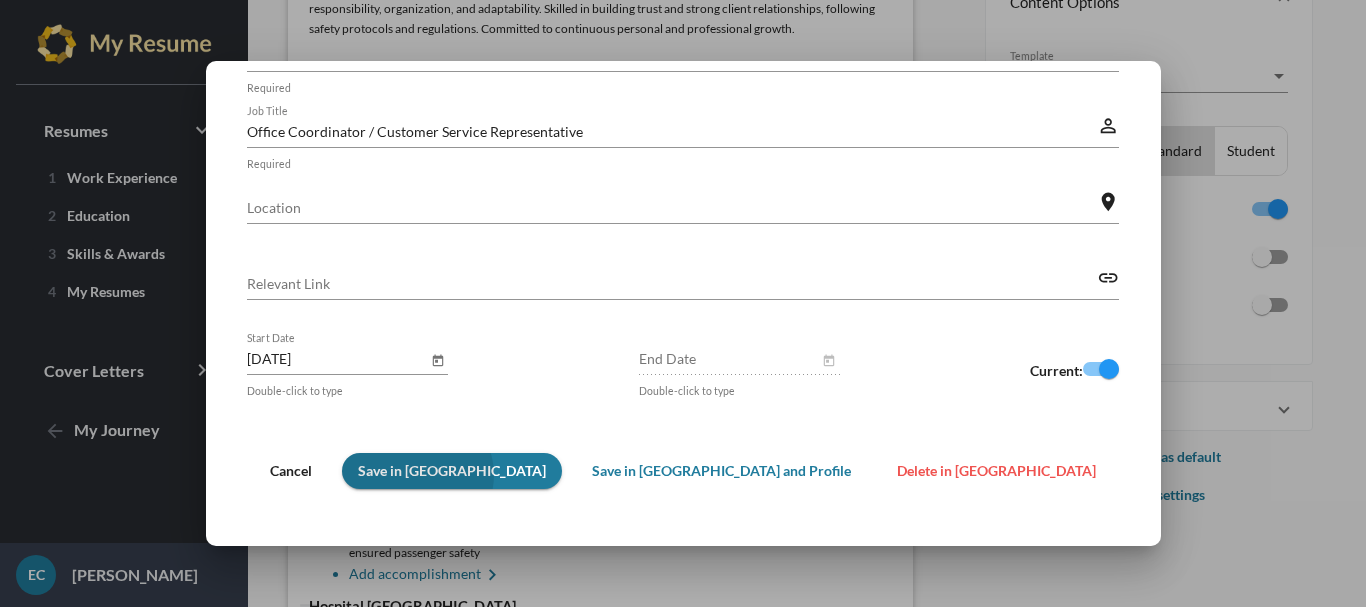 click on "Save in [GEOGRAPHIC_DATA]" at bounding box center [452, 470] 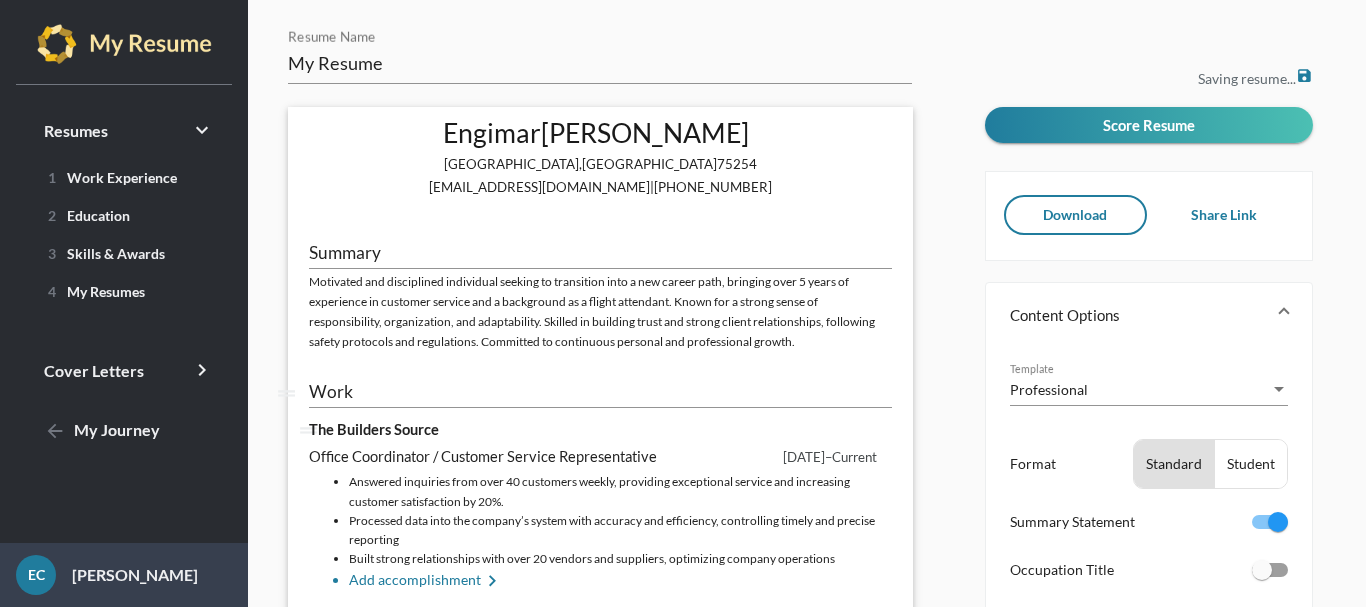 scroll, scrollTop: 313, scrollLeft: 0, axis: vertical 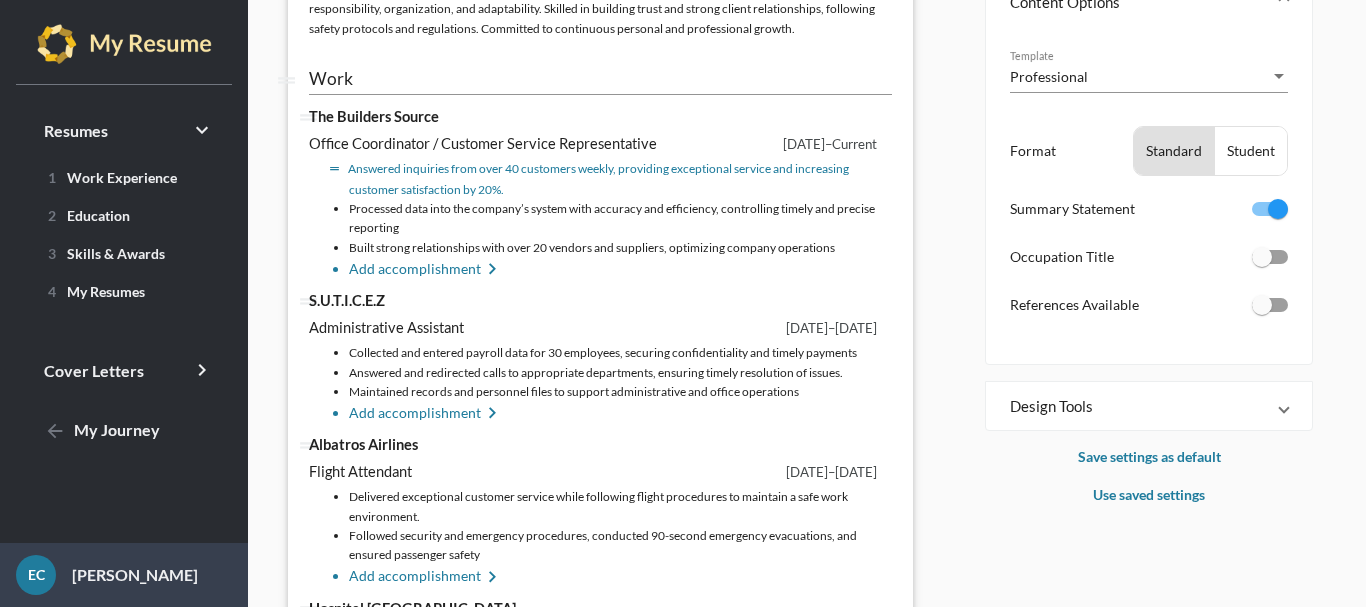 click on "Answered inquiries from over 40 customers weekly, providing exceptional service and increasing customer satisfaction by 20%." at bounding box center [620, 179] 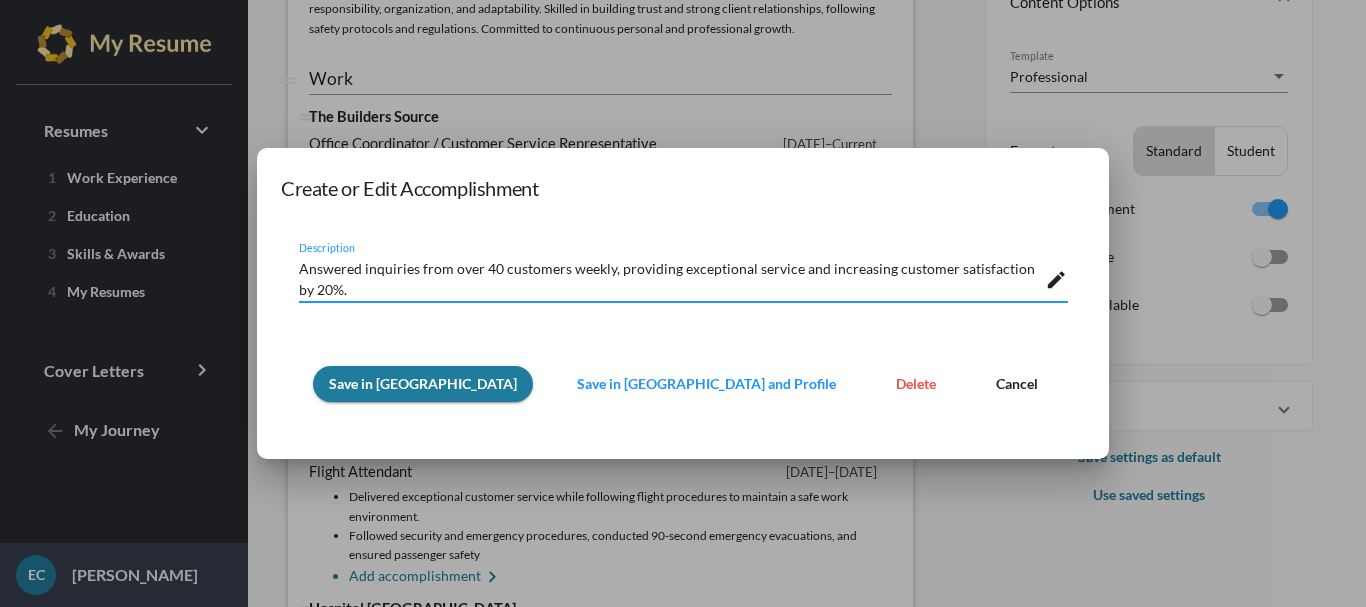 scroll, scrollTop: 0, scrollLeft: 0, axis: both 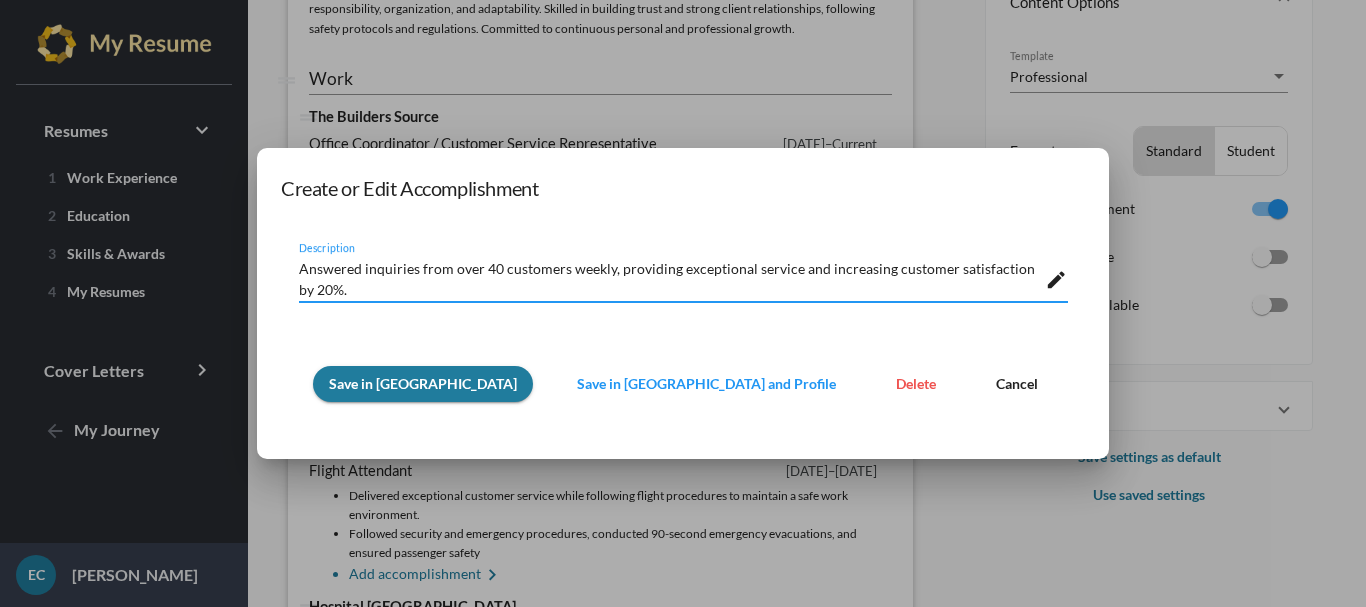 drag, startPoint x: 541, startPoint y: 290, endPoint x: 335, endPoint y: 251, distance: 209.65924 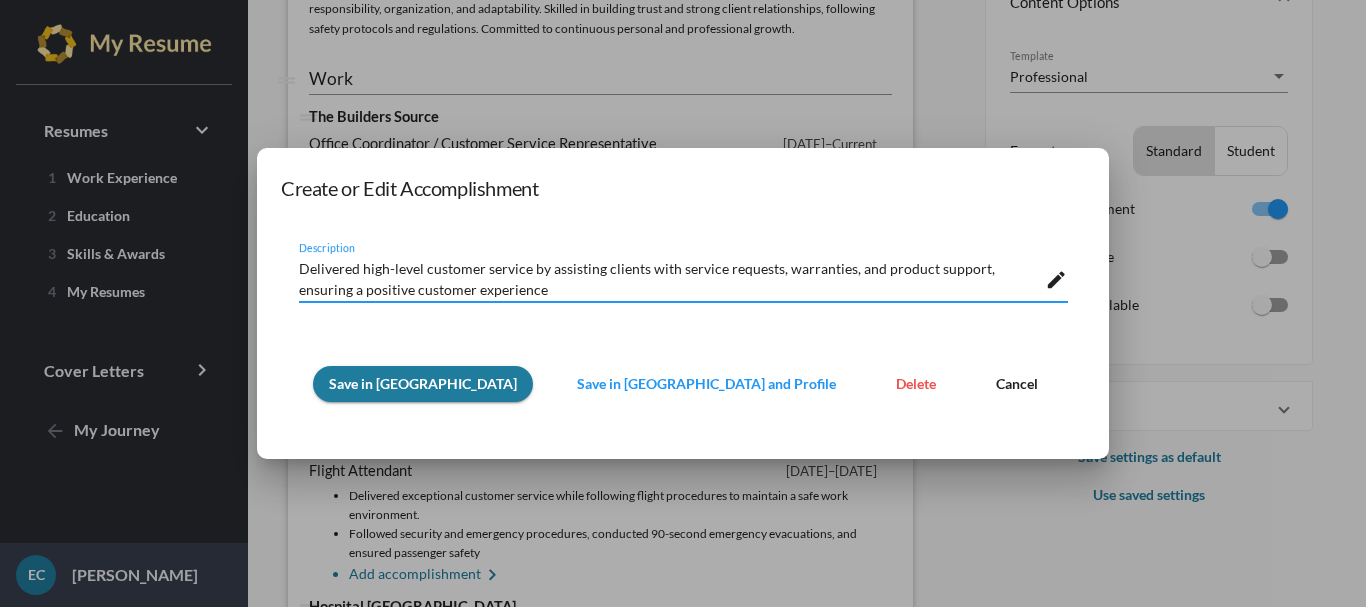 type on "Delivered high-level customer service by assisting clients with service requests, warranties, and product support, ensuring a positive customer experience" 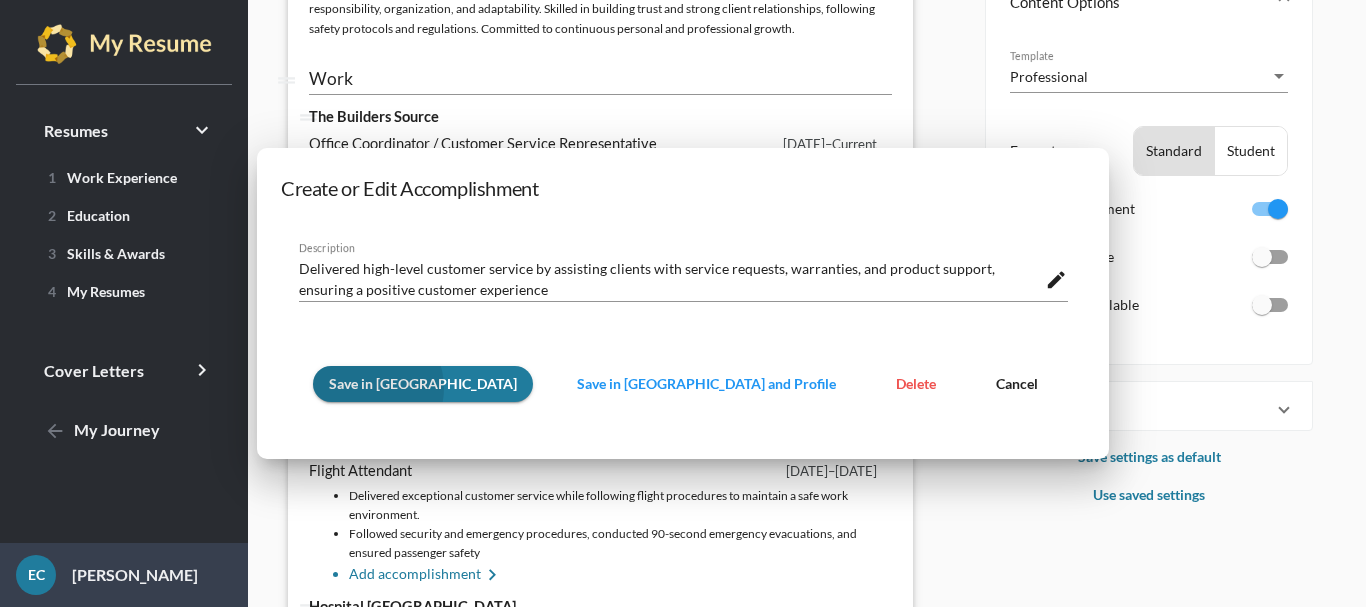 scroll, scrollTop: 313, scrollLeft: 0, axis: vertical 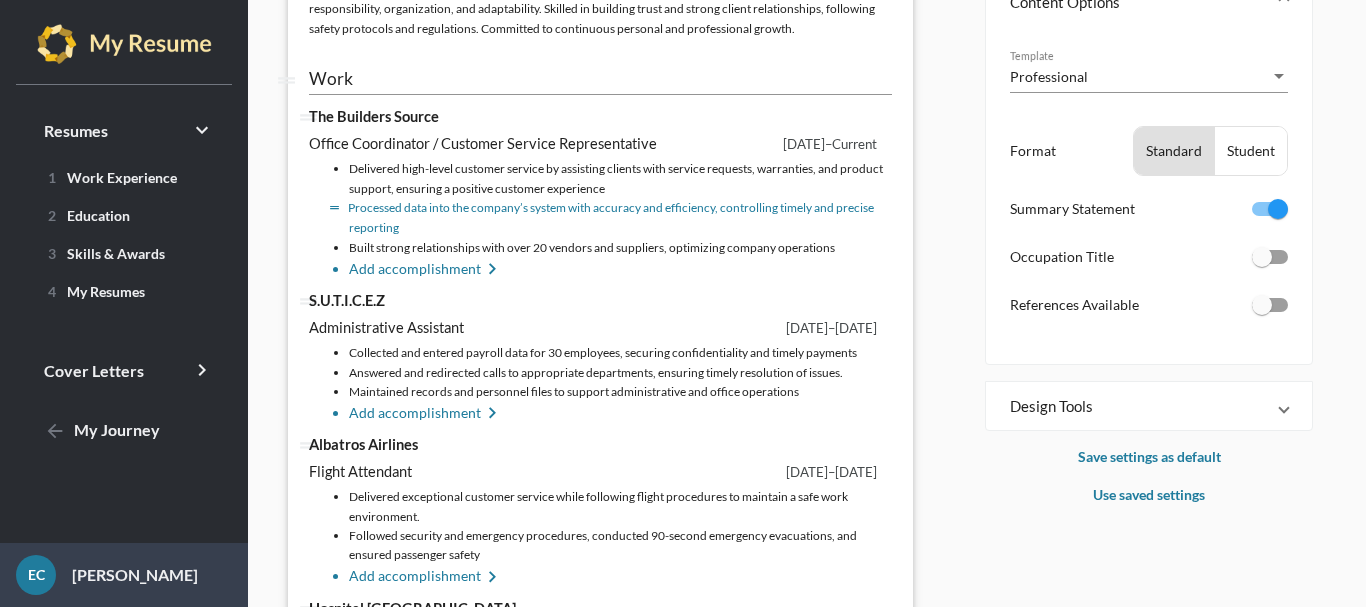 click on "Processed data into the company’s system with accuracy and efficiency, controlling timely and precise reporting" at bounding box center [620, 218] 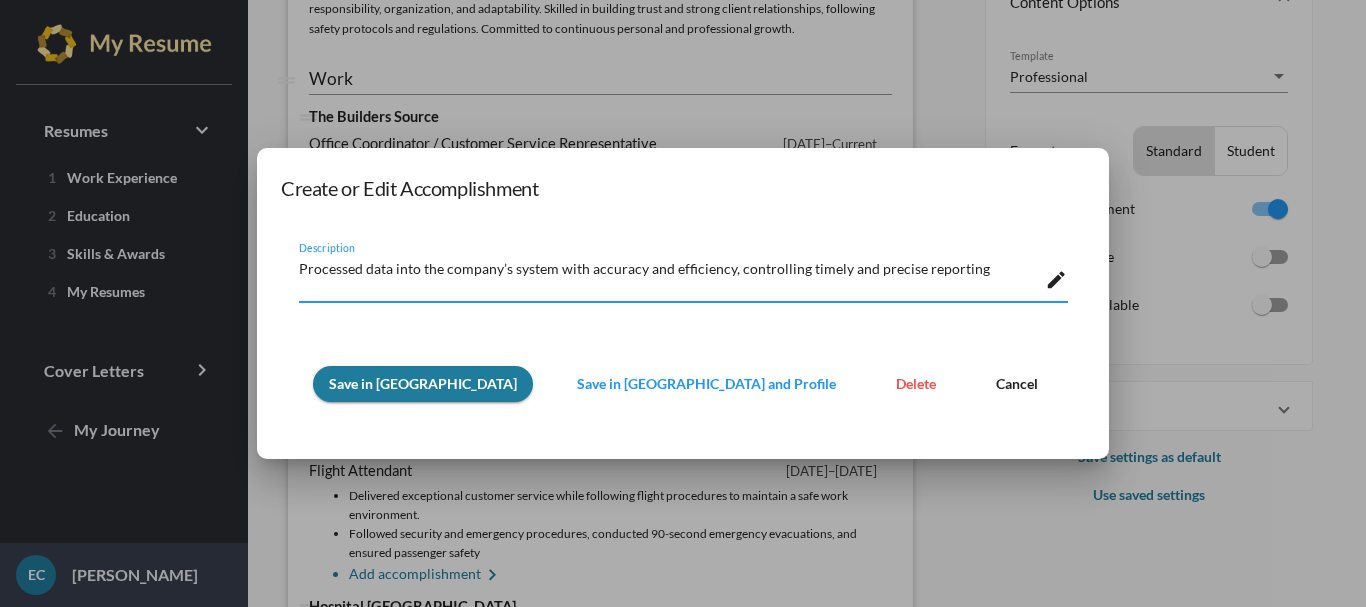 drag, startPoint x: 466, startPoint y: 296, endPoint x: 345, endPoint y: 253, distance: 128.41339 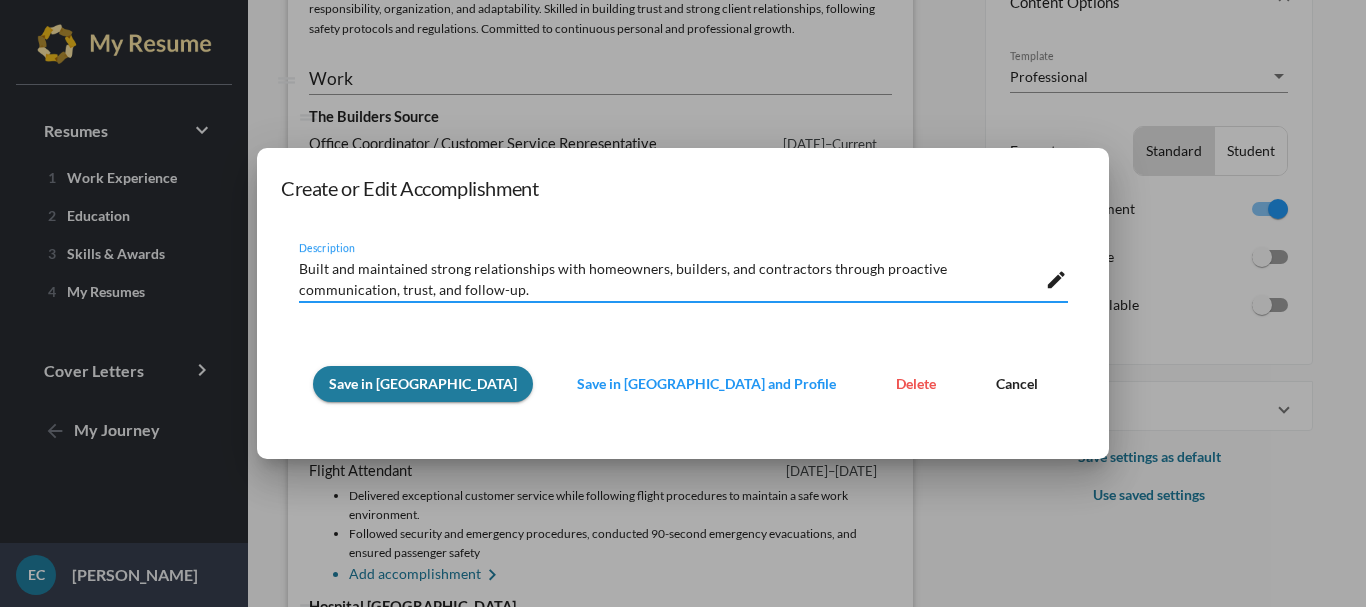 type on "Built and maintained strong relationships with homeowners, builders, and contractors through proactive communication, trust, and follow-up." 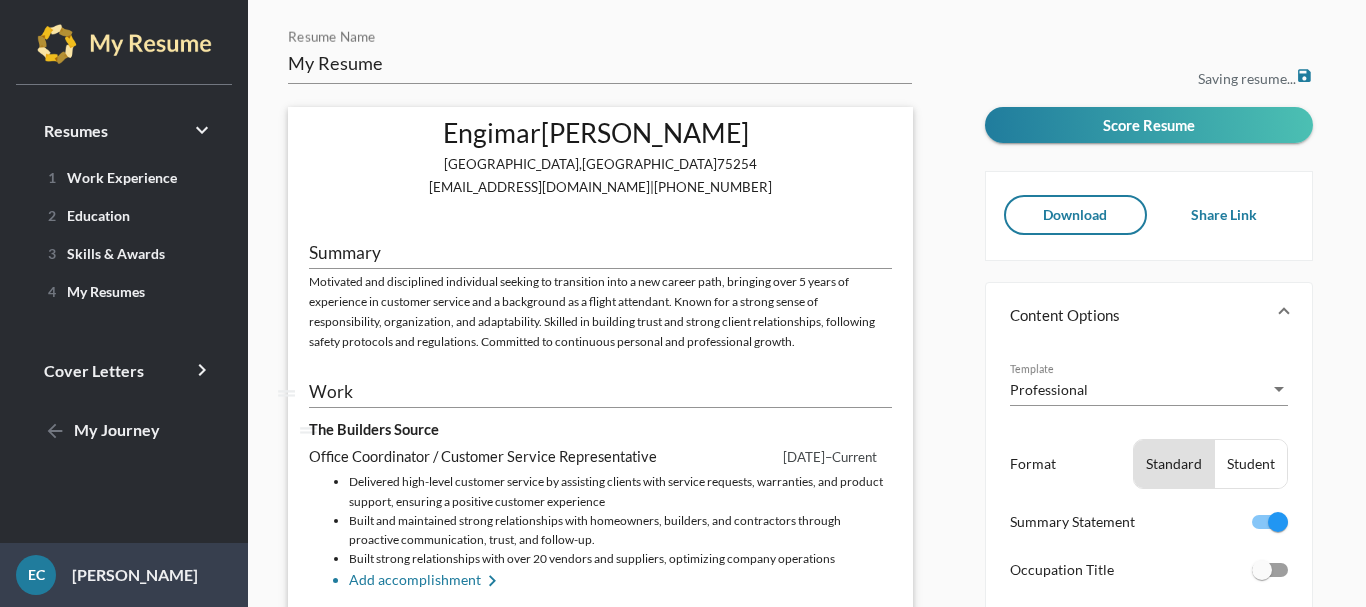 scroll, scrollTop: 313, scrollLeft: 0, axis: vertical 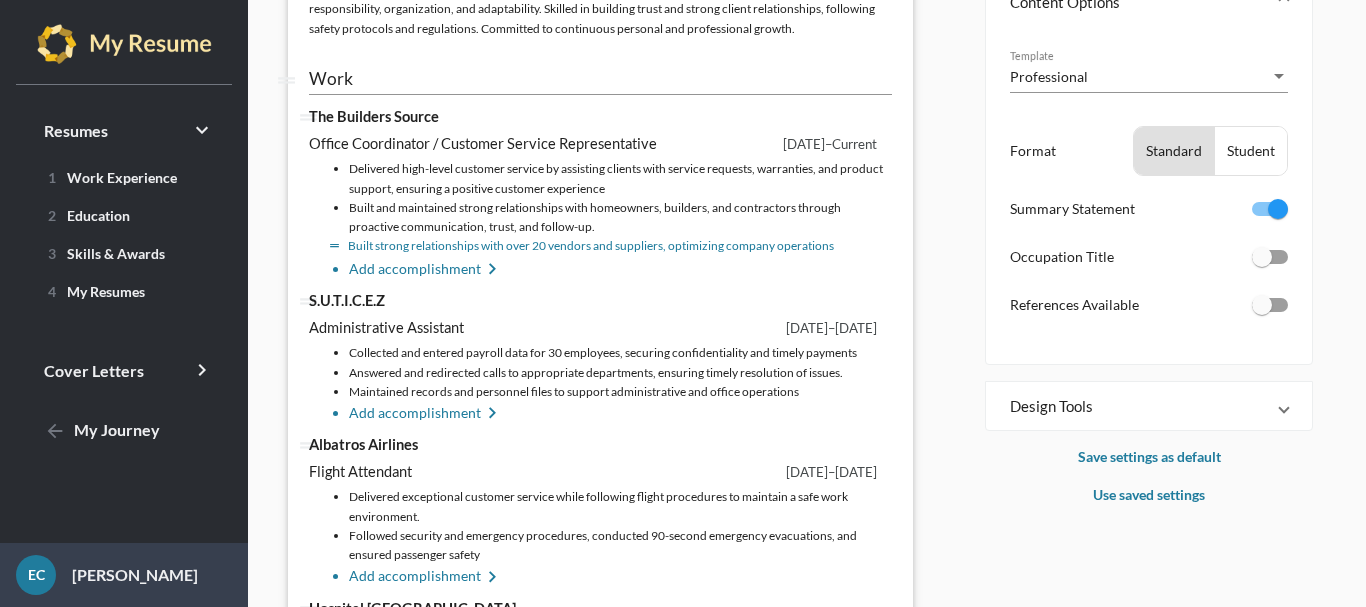 click on "Built strong relationships with over 20 vendors and suppliers, optimizing company operations" at bounding box center [620, 246] 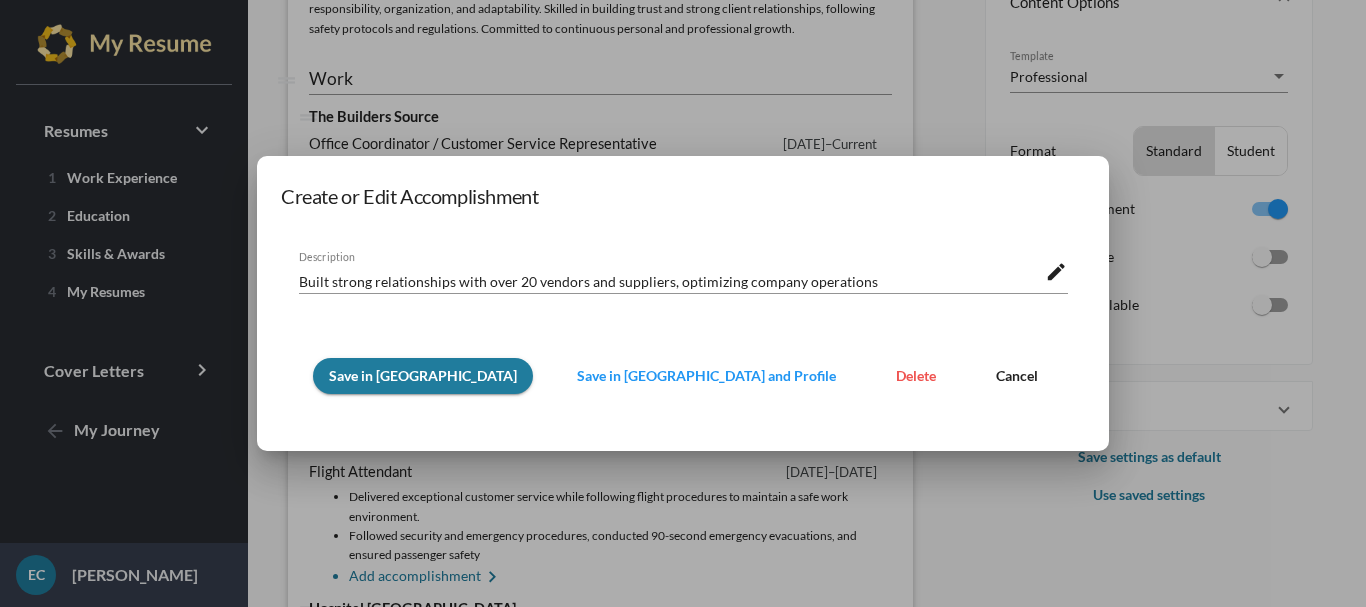 scroll, scrollTop: 0, scrollLeft: 0, axis: both 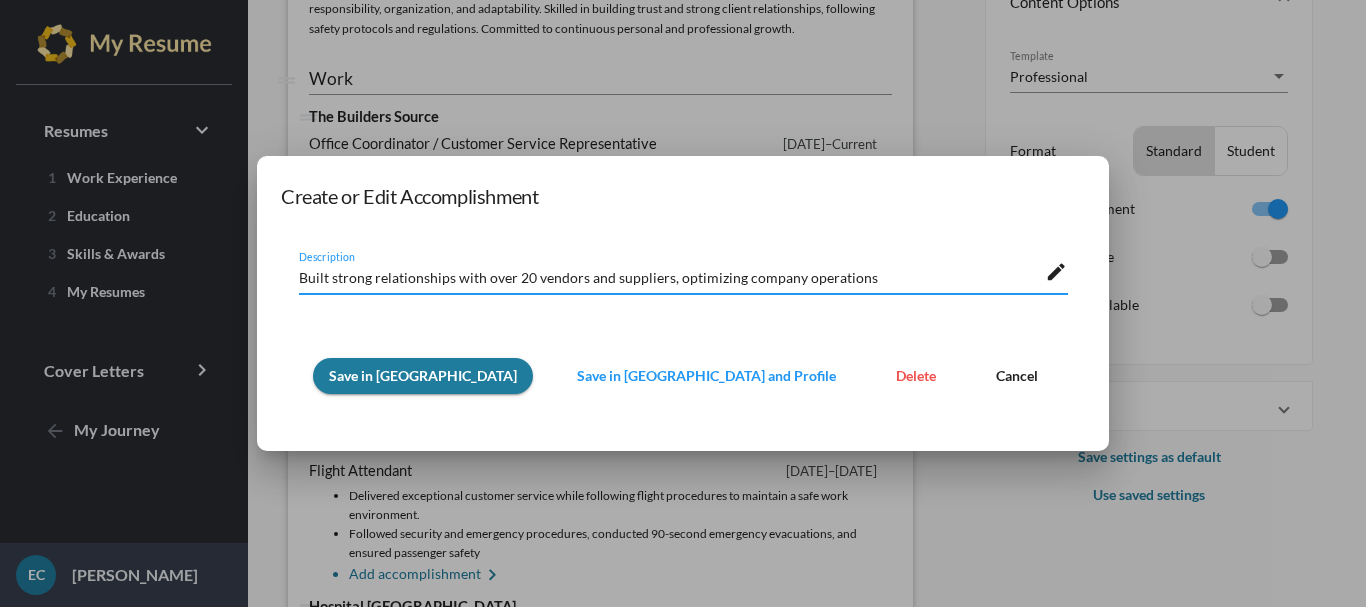 drag, startPoint x: 939, startPoint y: 287, endPoint x: 341, endPoint y: 293, distance: 598.0301 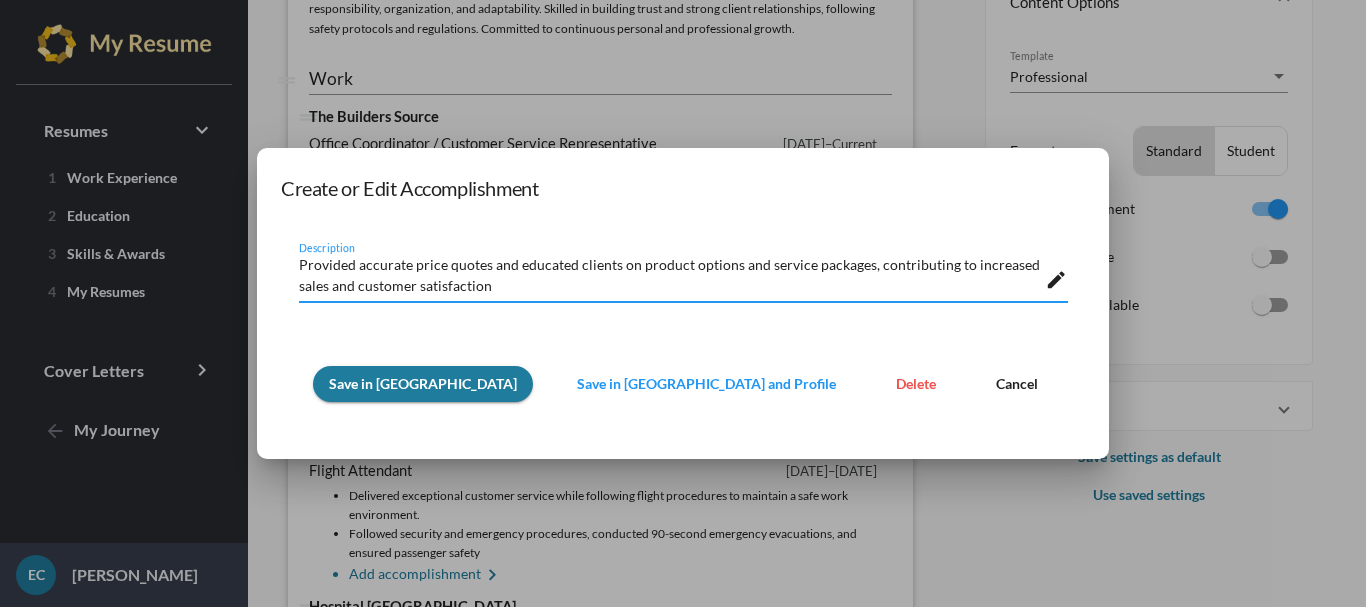 type on "Provided accurate price quotes and educated clients on product options and service packages, contributing to increased sales and customer satisfaction" 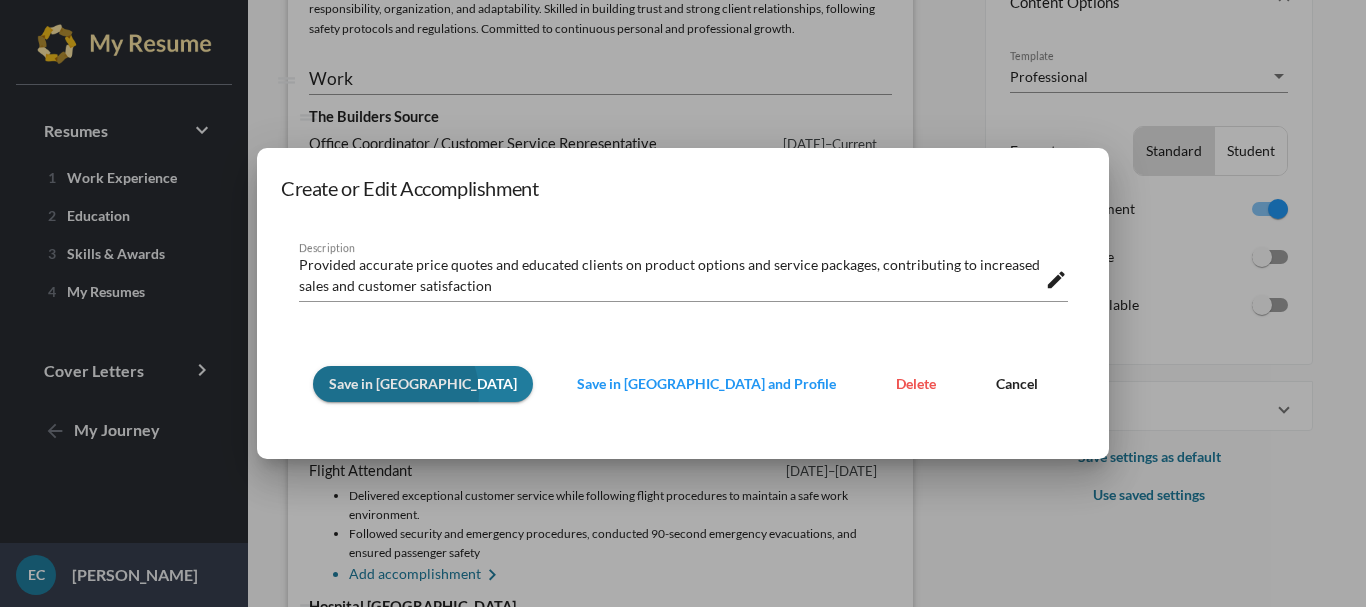 click on "Save in [GEOGRAPHIC_DATA]" at bounding box center (423, 384) 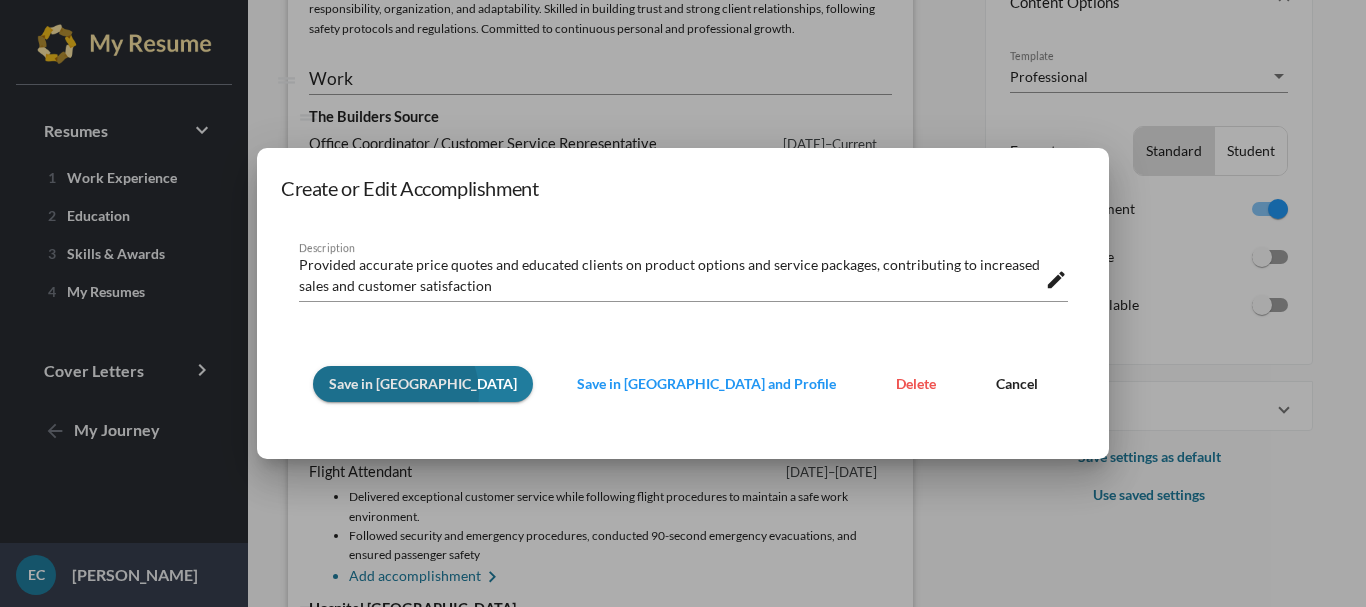 scroll, scrollTop: 313, scrollLeft: 0, axis: vertical 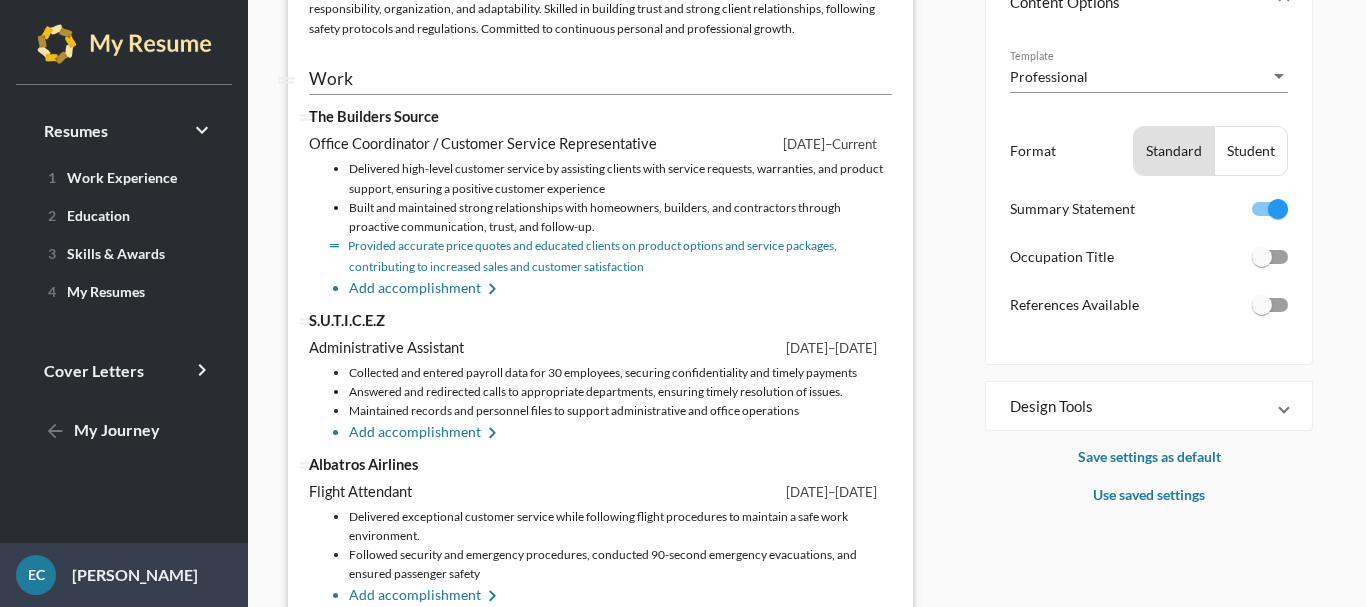 click on "Provided accurate price quotes and educated clients on product options and service packages, contributing to increased sales and customer satisfaction" at bounding box center (620, 256) 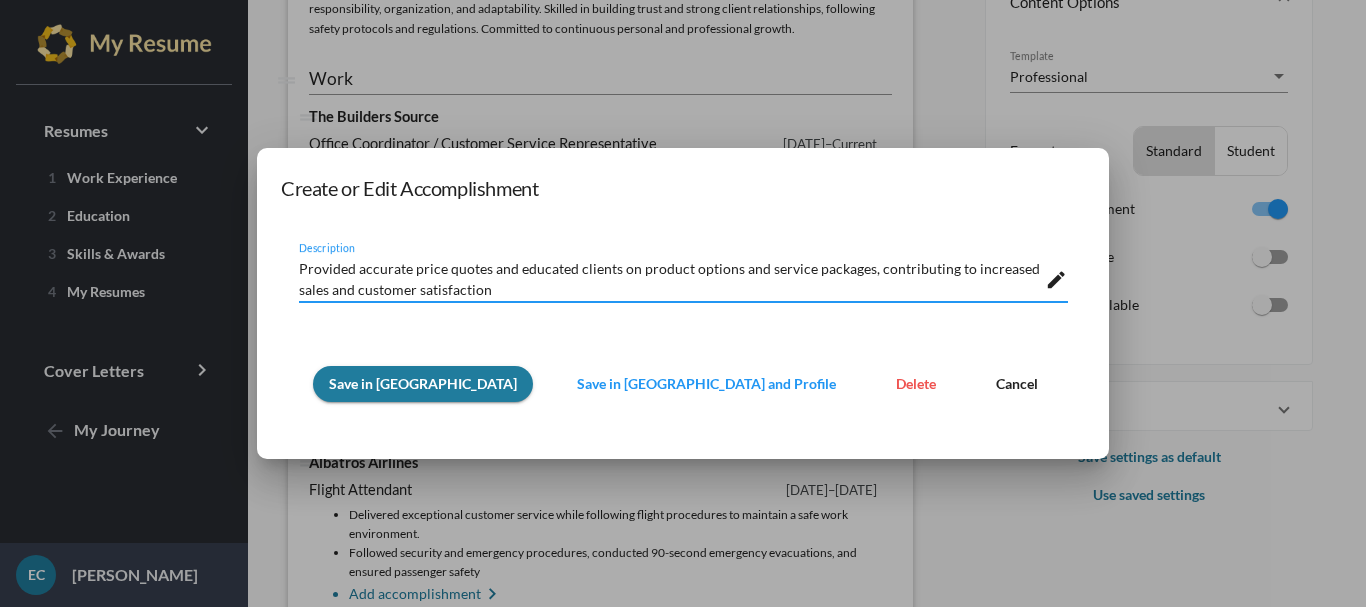 scroll, scrollTop: 4, scrollLeft: 0, axis: vertical 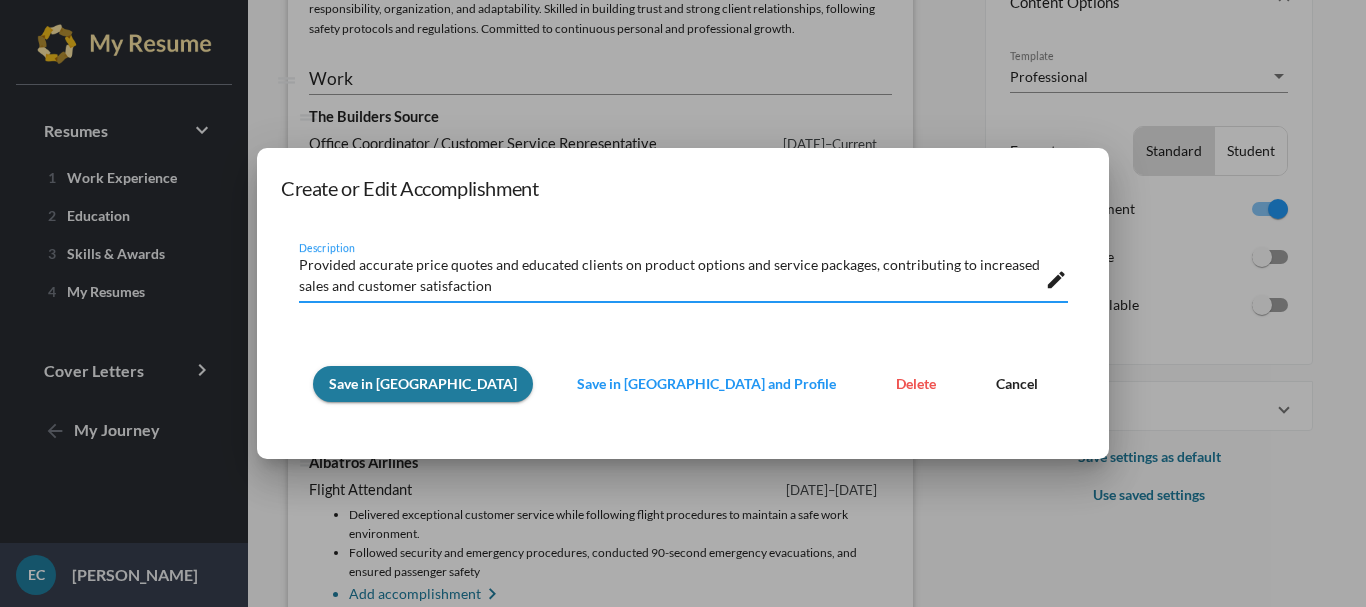 drag, startPoint x: 723, startPoint y: 287, endPoint x: 356, endPoint y: 260, distance: 367.99185 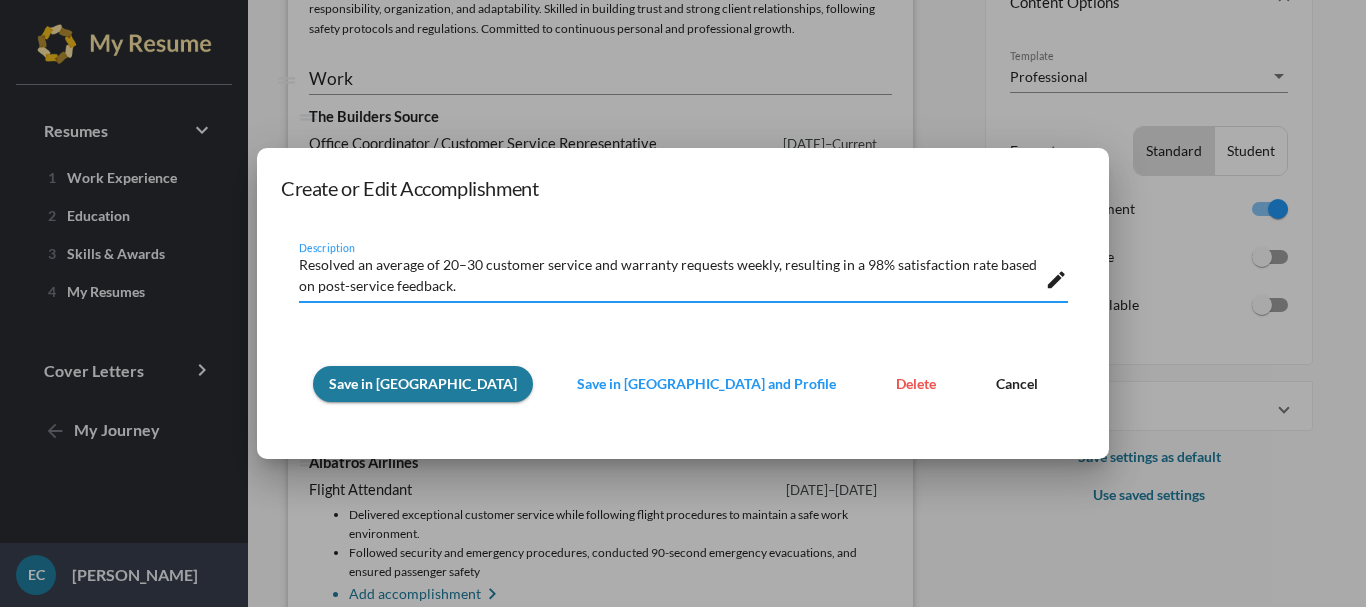 type on "Resolved an average of 20–30 customer service and warranty requests weekly, resulting in a 98% satisfaction rate based on post-service feedback." 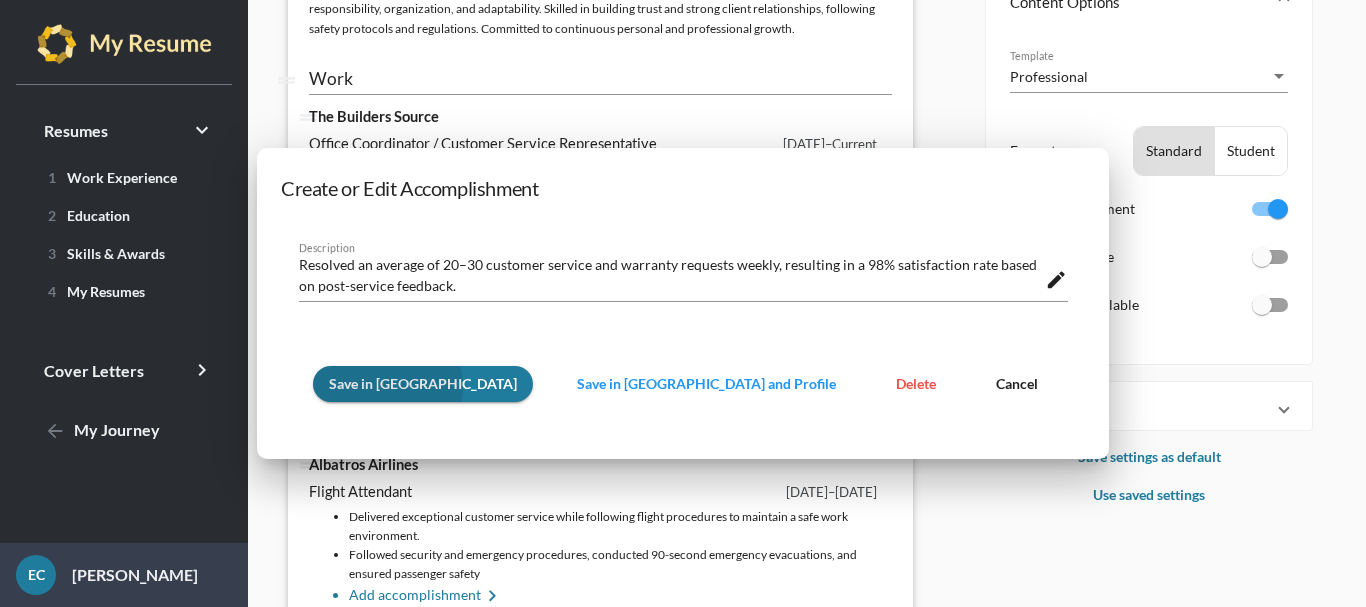 scroll, scrollTop: 313, scrollLeft: 0, axis: vertical 